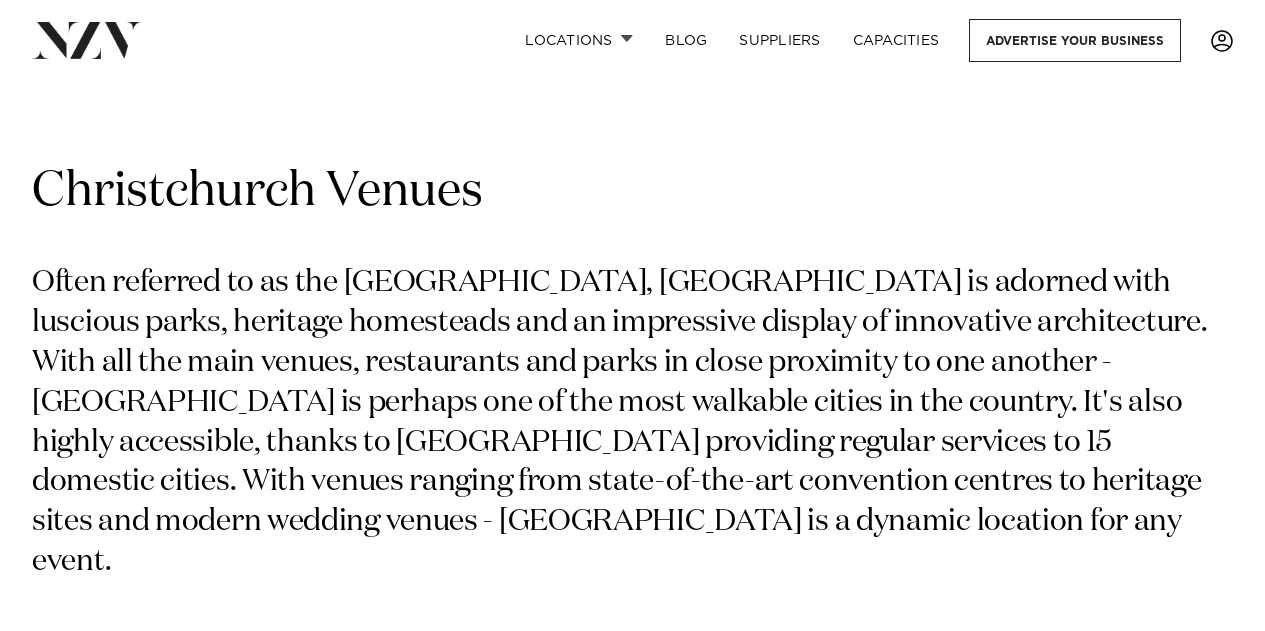 scroll, scrollTop: 826, scrollLeft: 0, axis: vertical 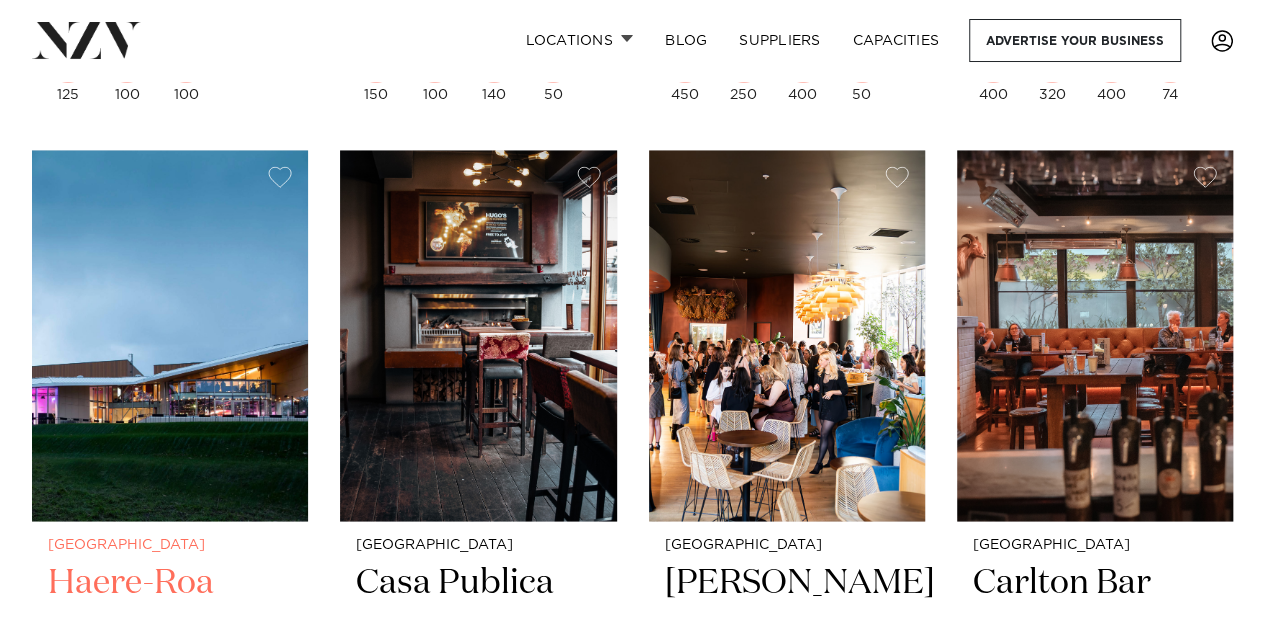 click on "Haere-Roa" at bounding box center (170, 627) 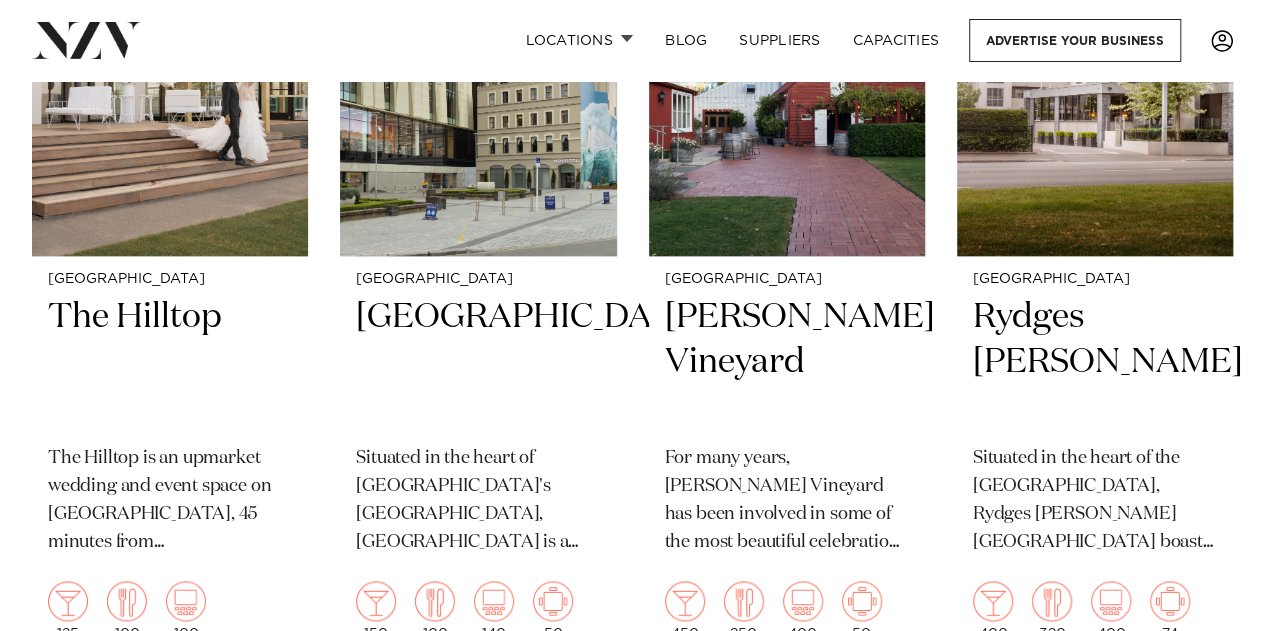 scroll, scrollTop: 1046, scrollLeft: 0, axis: vertical 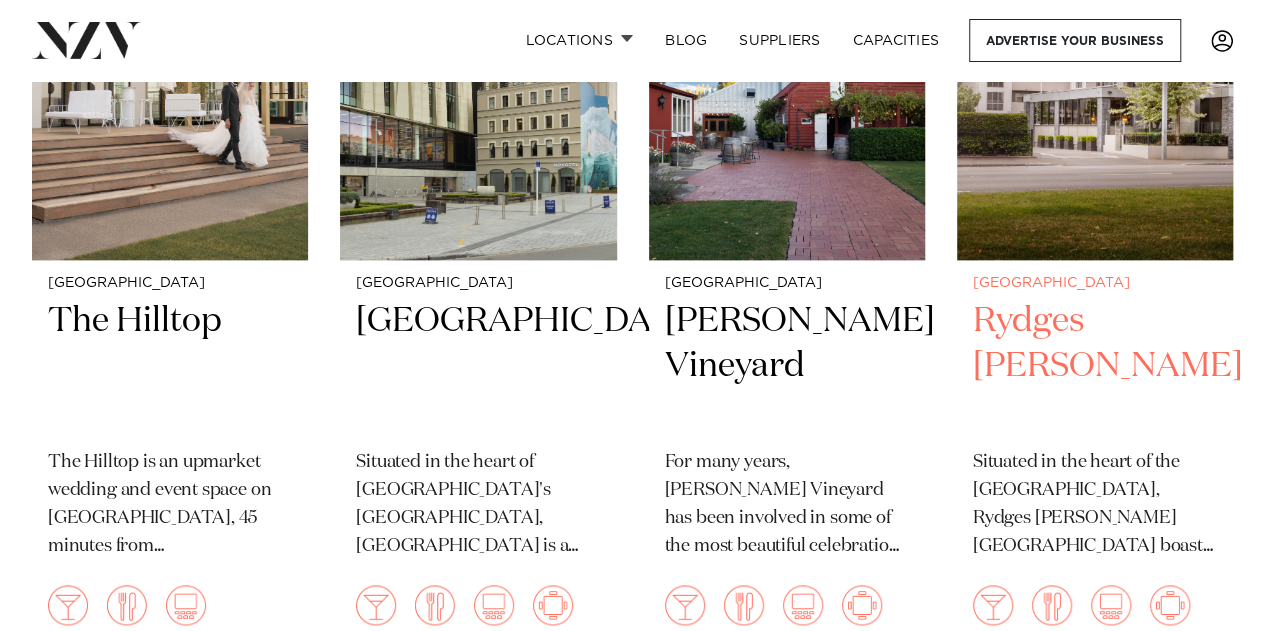 click on "Rydges Latimer" at bounding box center (1095, 366) 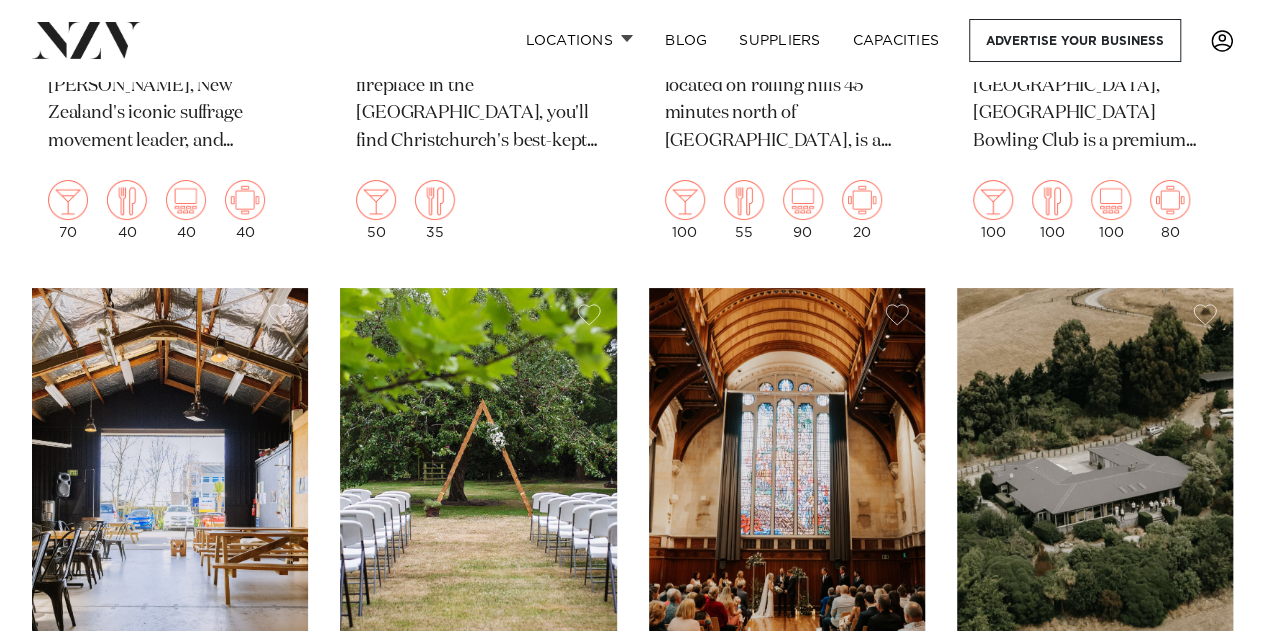 scroll, scrollTop: 3646, scrollLeft: 0, axis: vertical 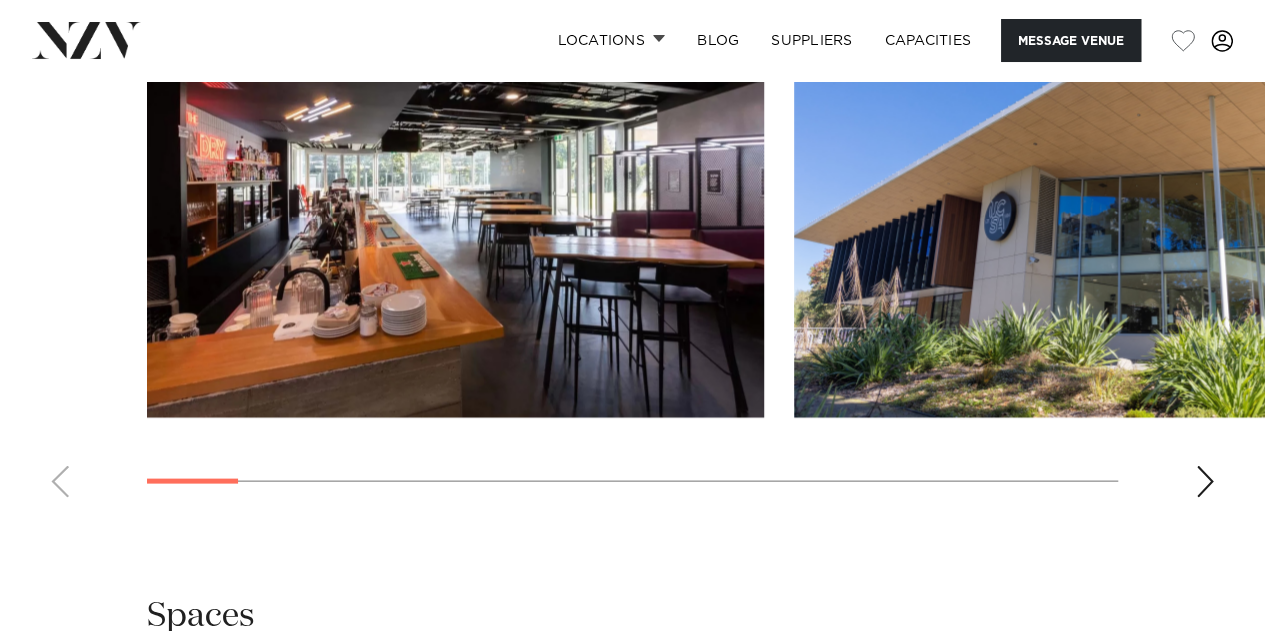 click at bounding box center (1205, 481) 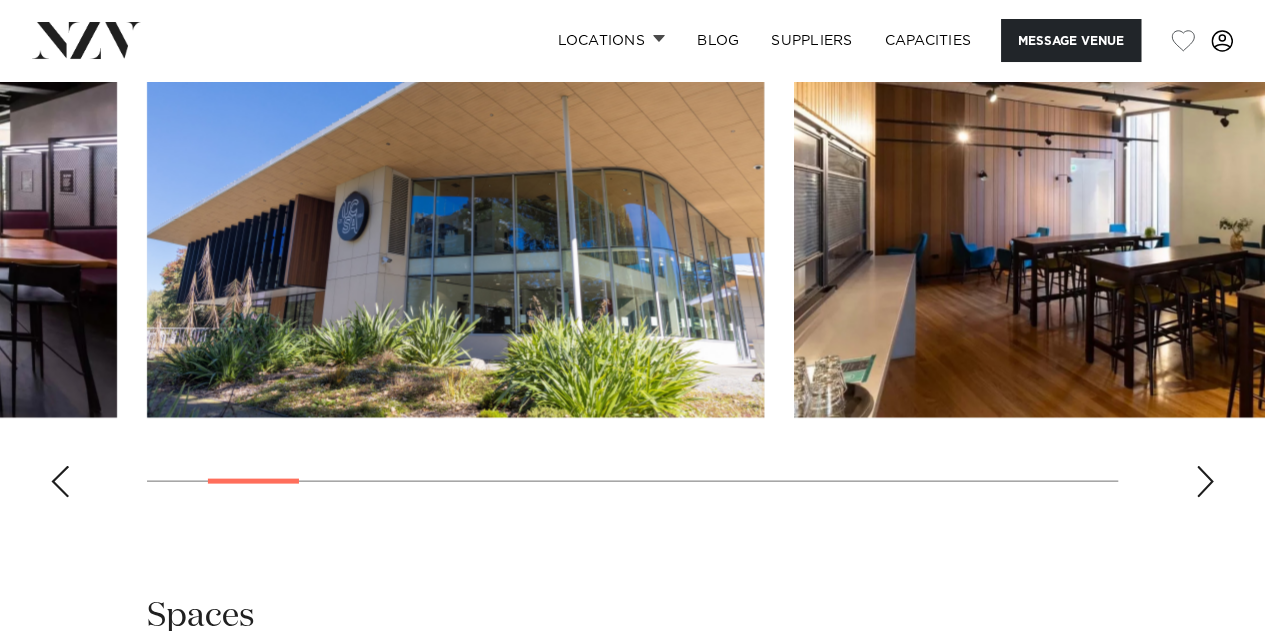 click at bounding box center [1205, 481] 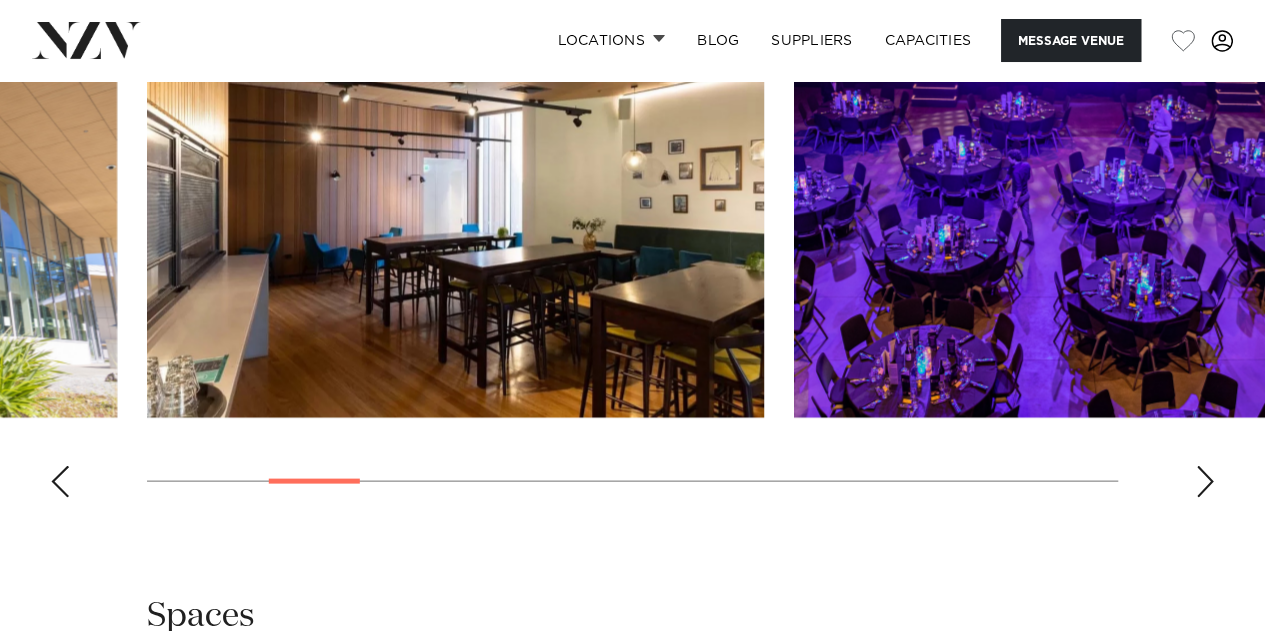 click at bounding box center (1205, 481) 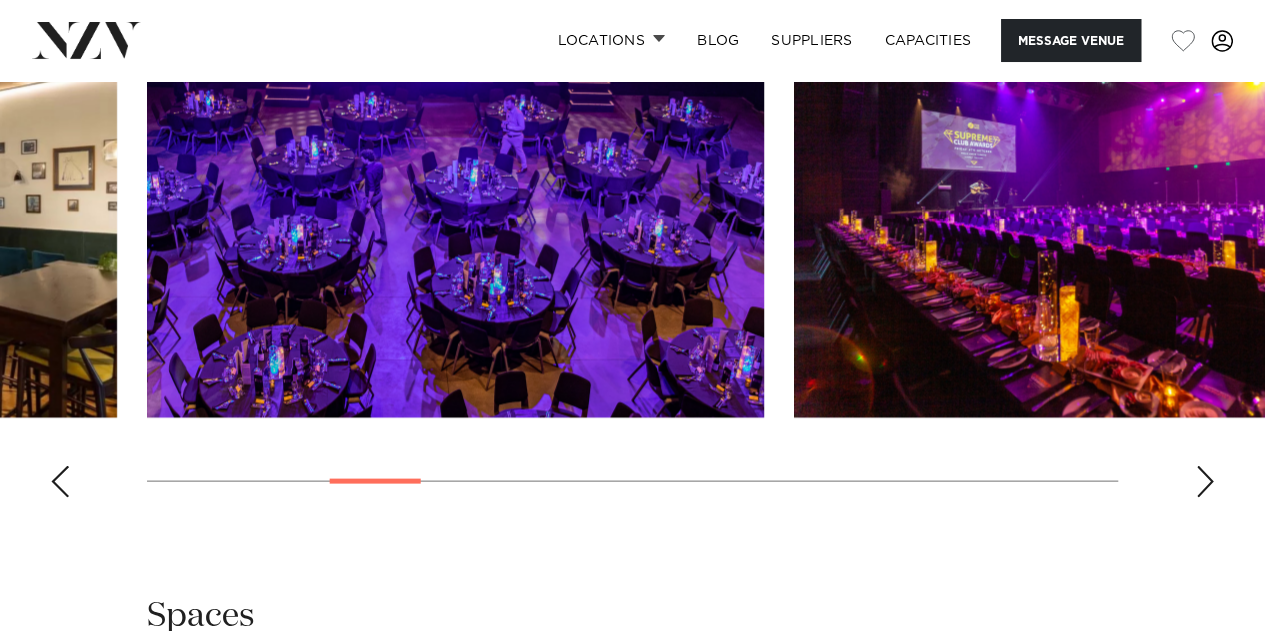 click at bounding box center (1205, 481) 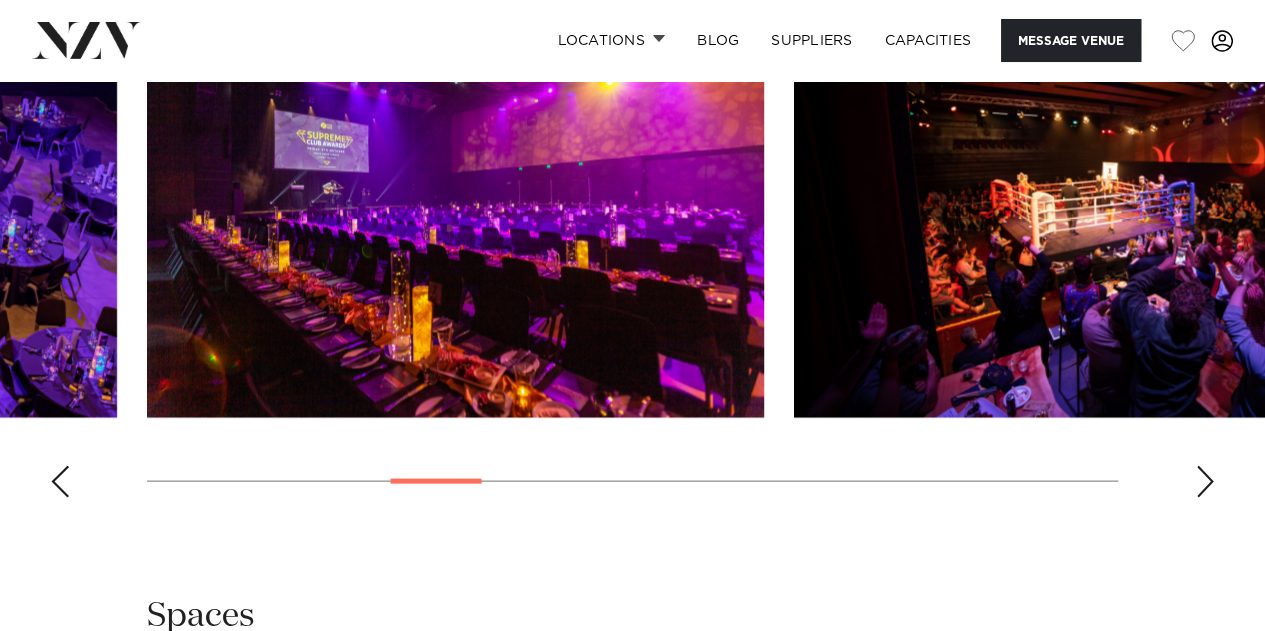 click at bounding box center [1205, 481] 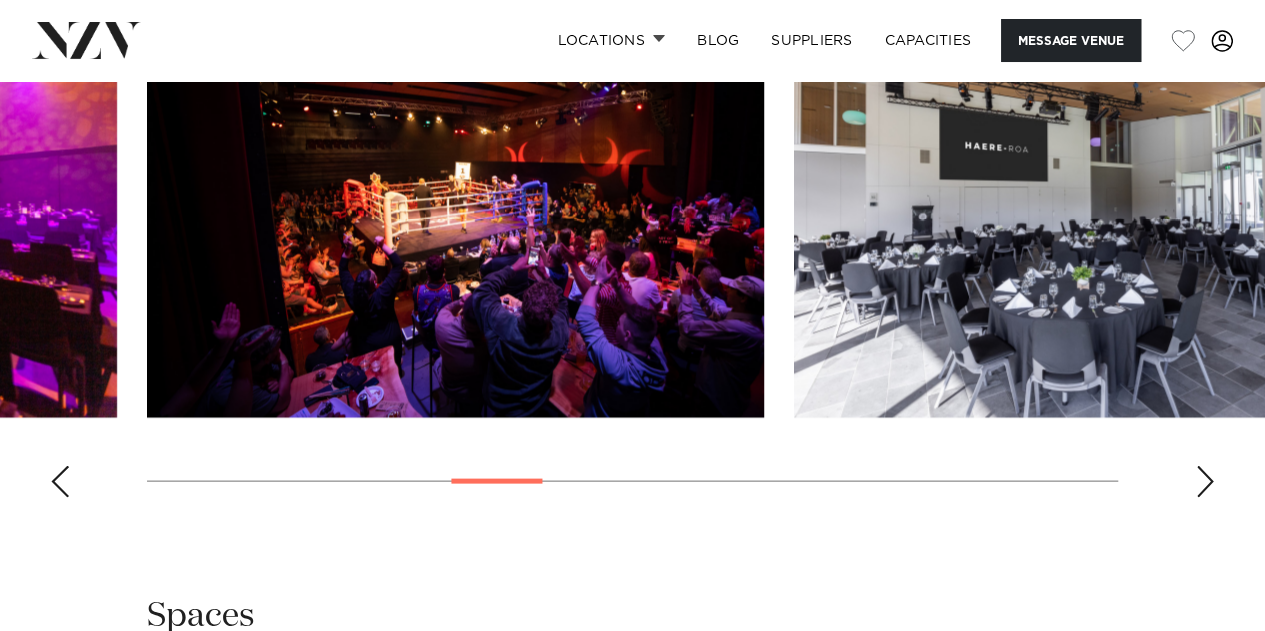 click at bounding box center [1205, 481] 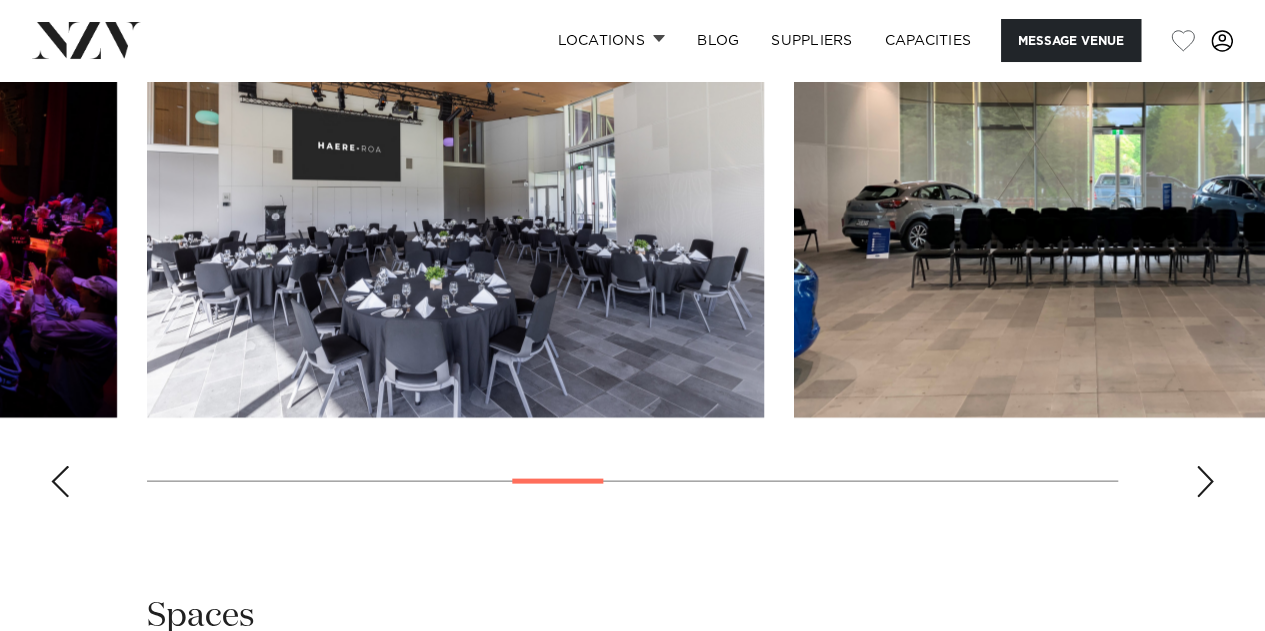 click at bounding box center [1205, 481] 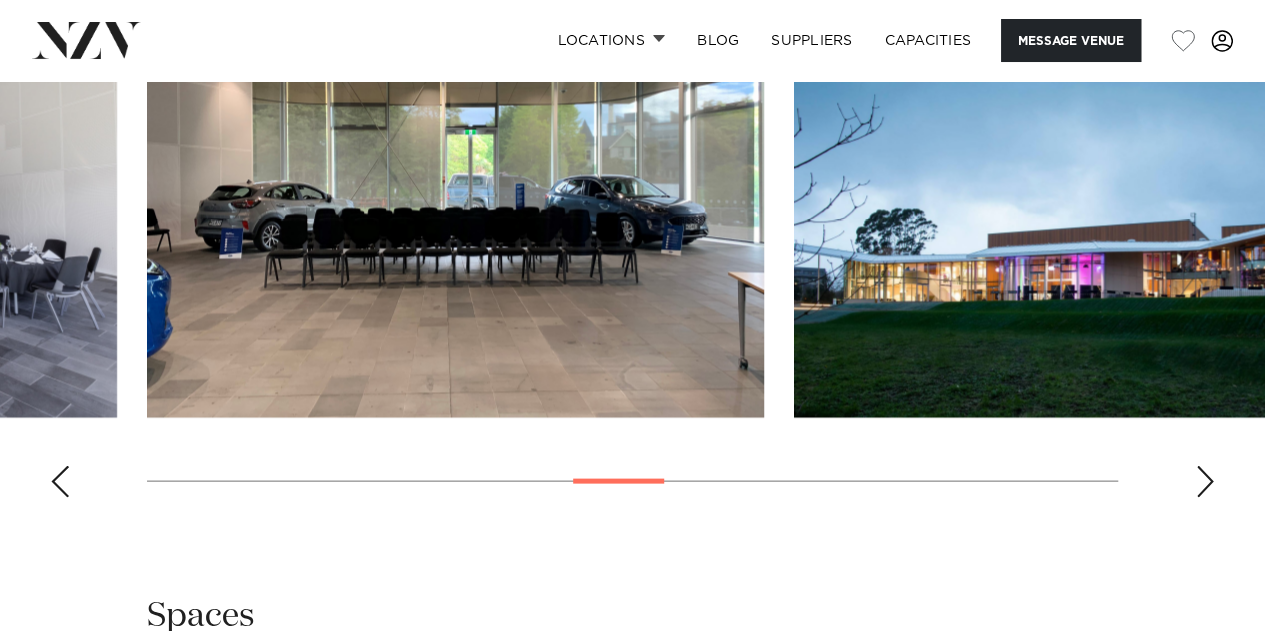 click at bounding box center [1205, 481] 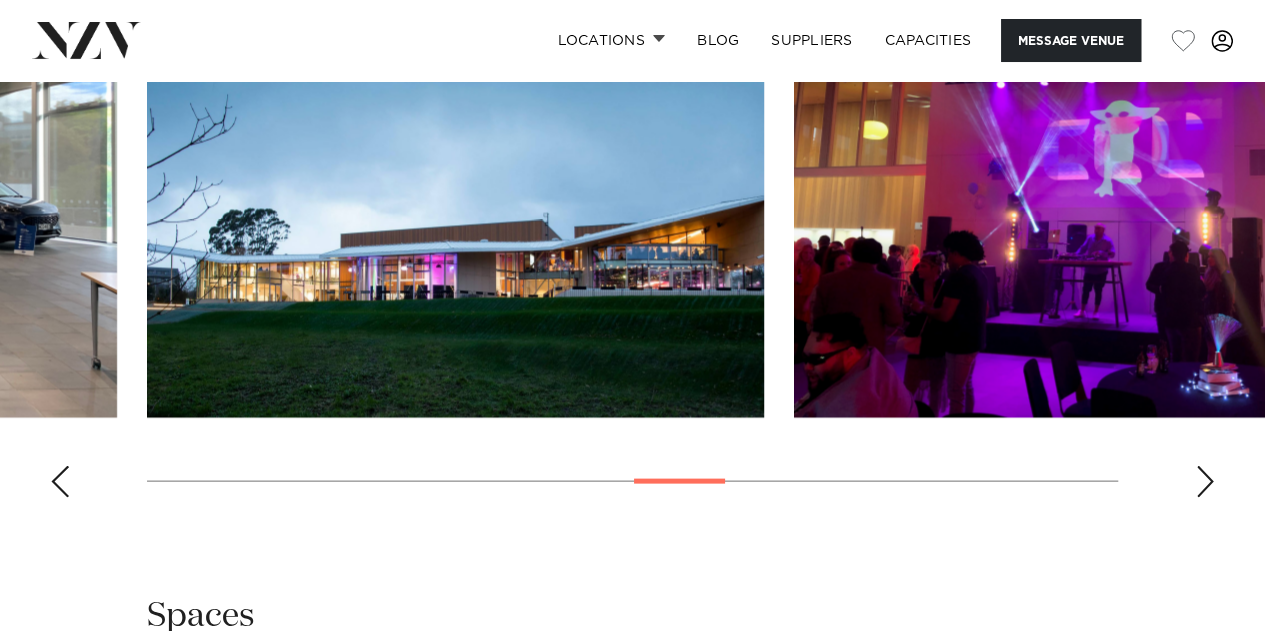 click at bounding box center [1205, 481] 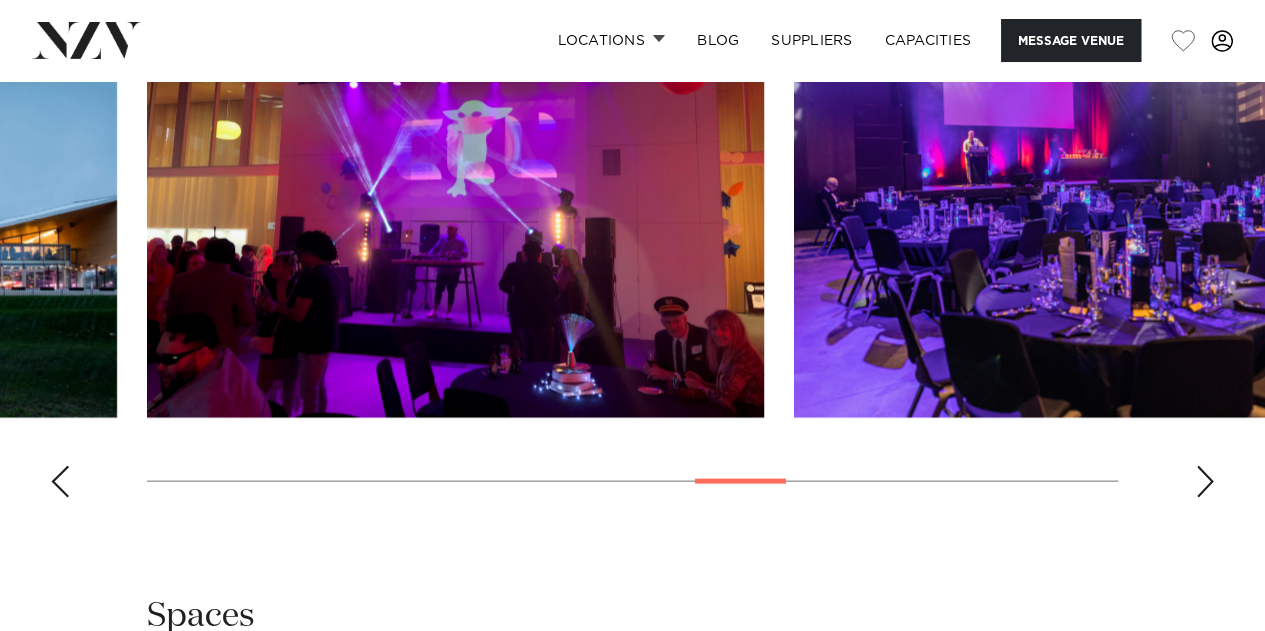 click at bounding box center [1205, 481] 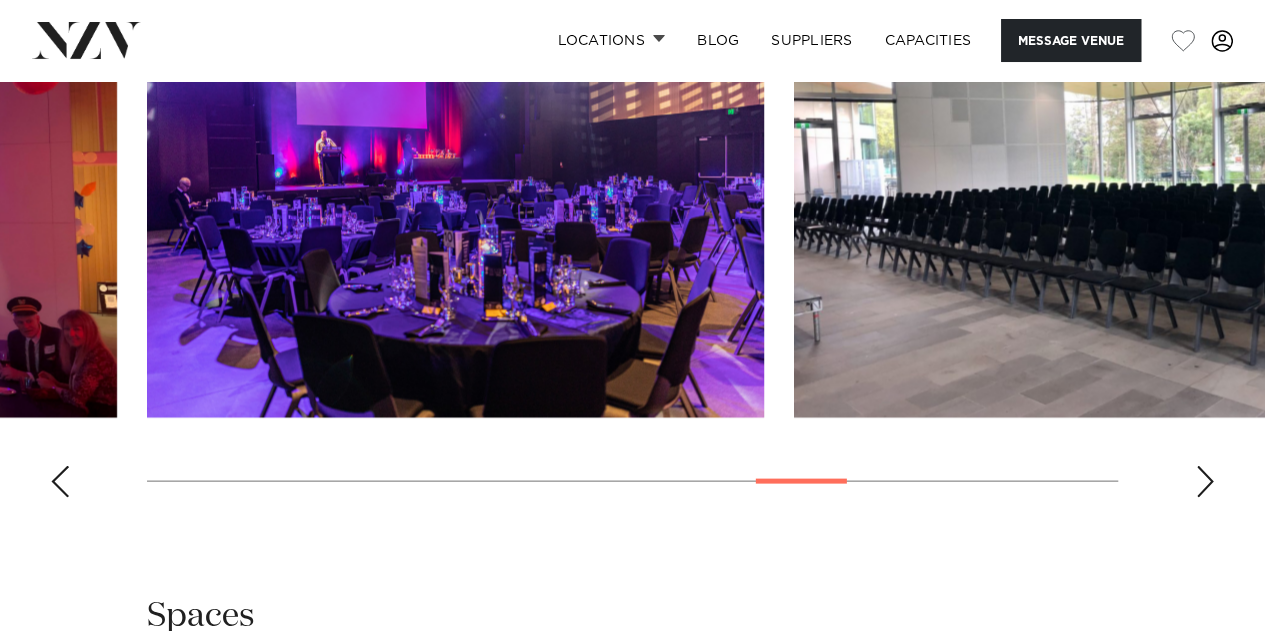 click at bounding box center (1205, 481) 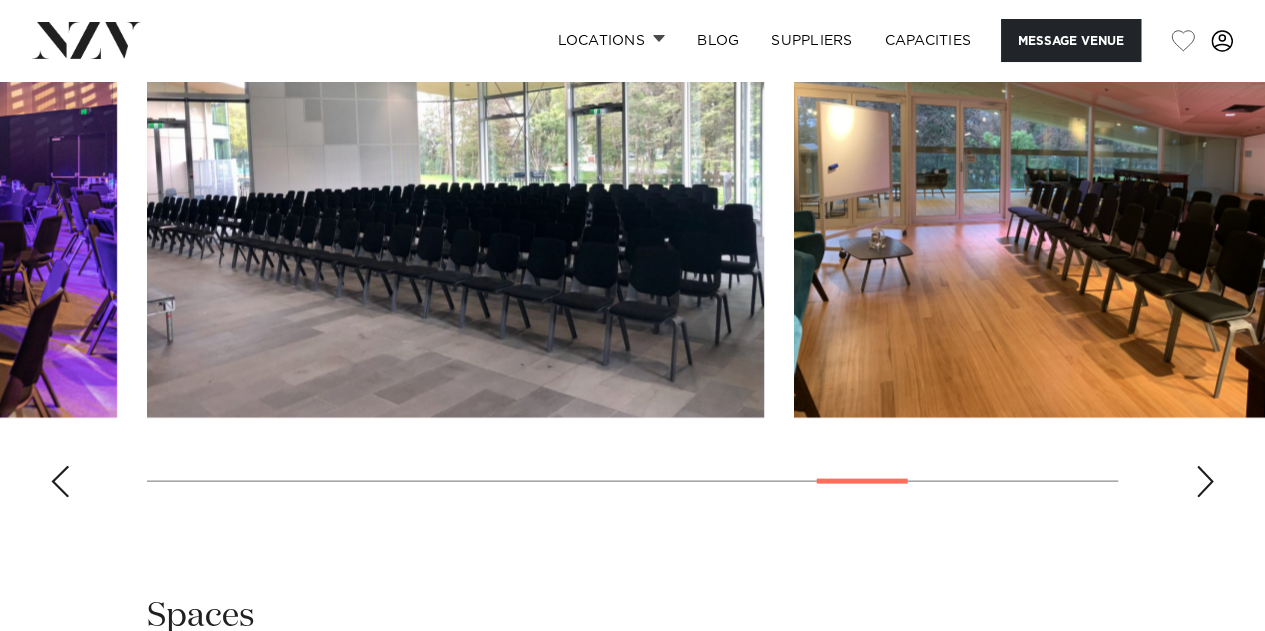 click at bounding box center [1205, 481] 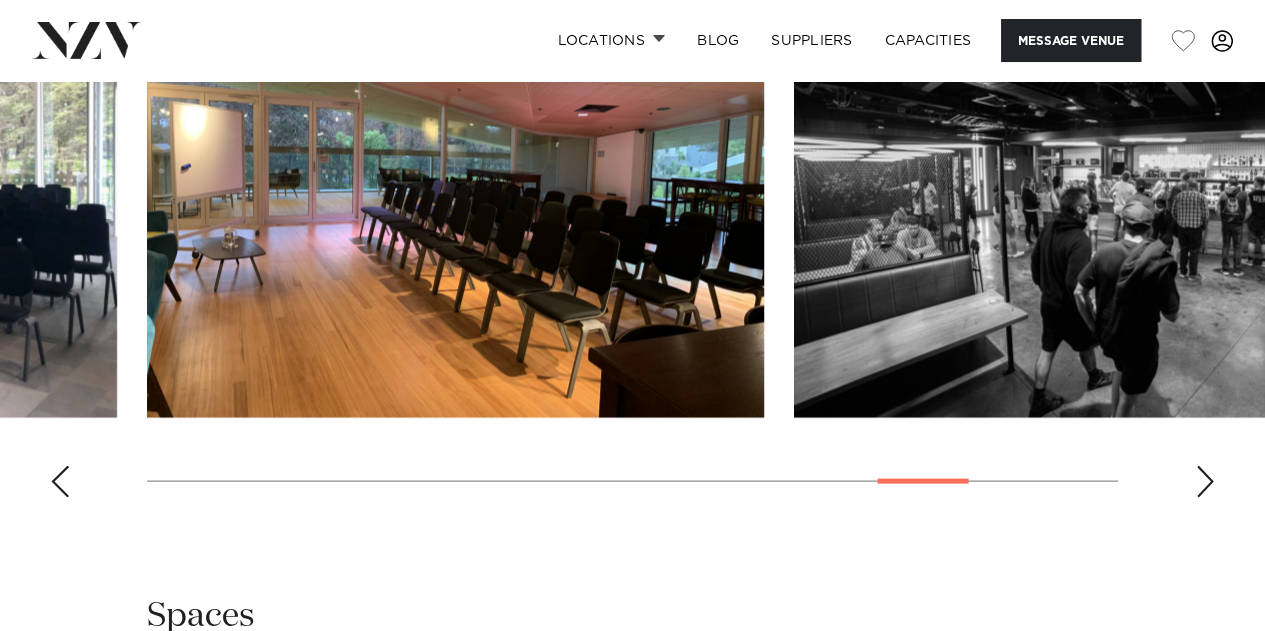 click at bounding box center [1205, 481] 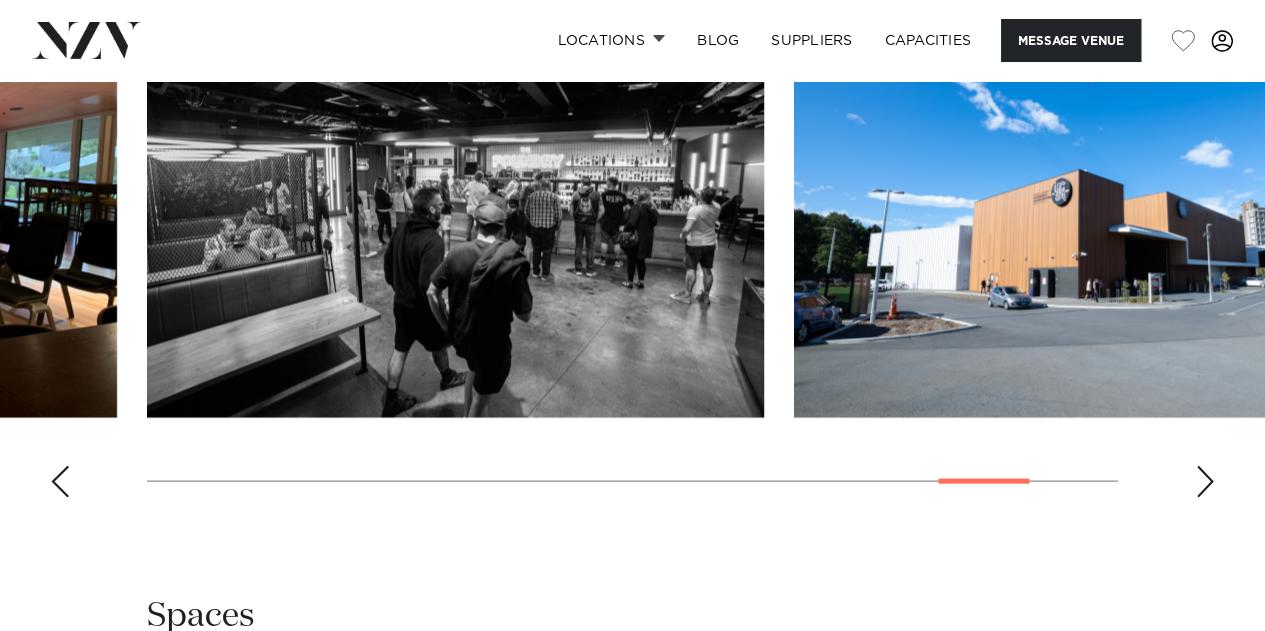 click at bounding box center [1205, 481] 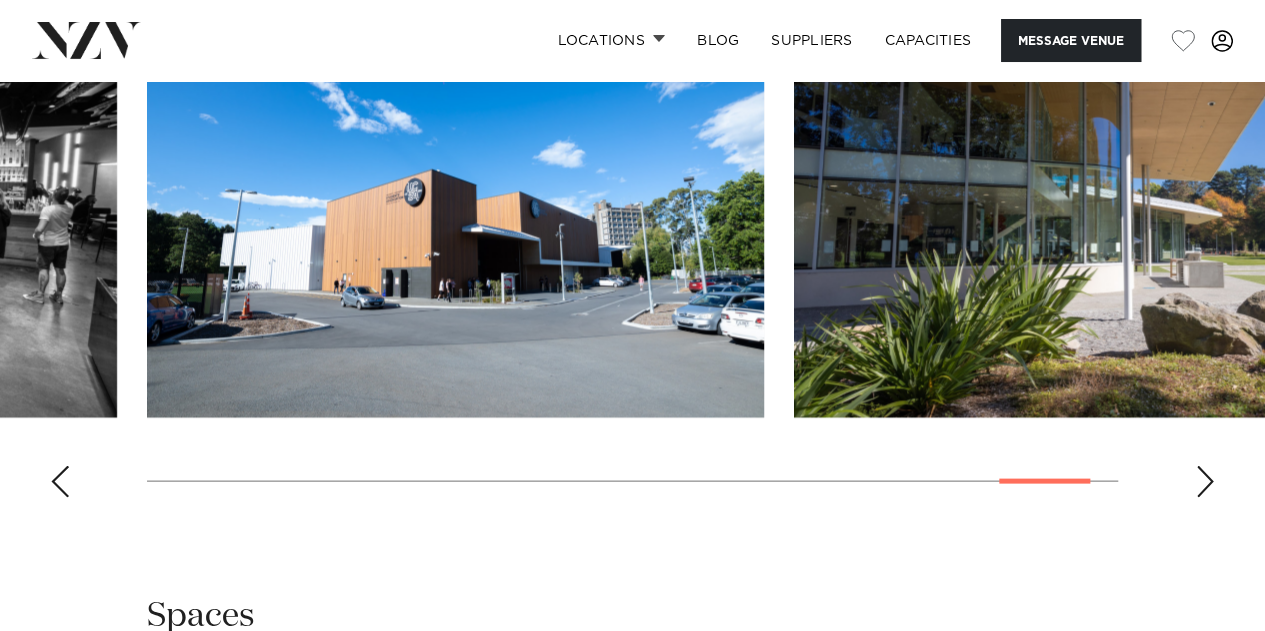 click at bounding box center [1205, 481] 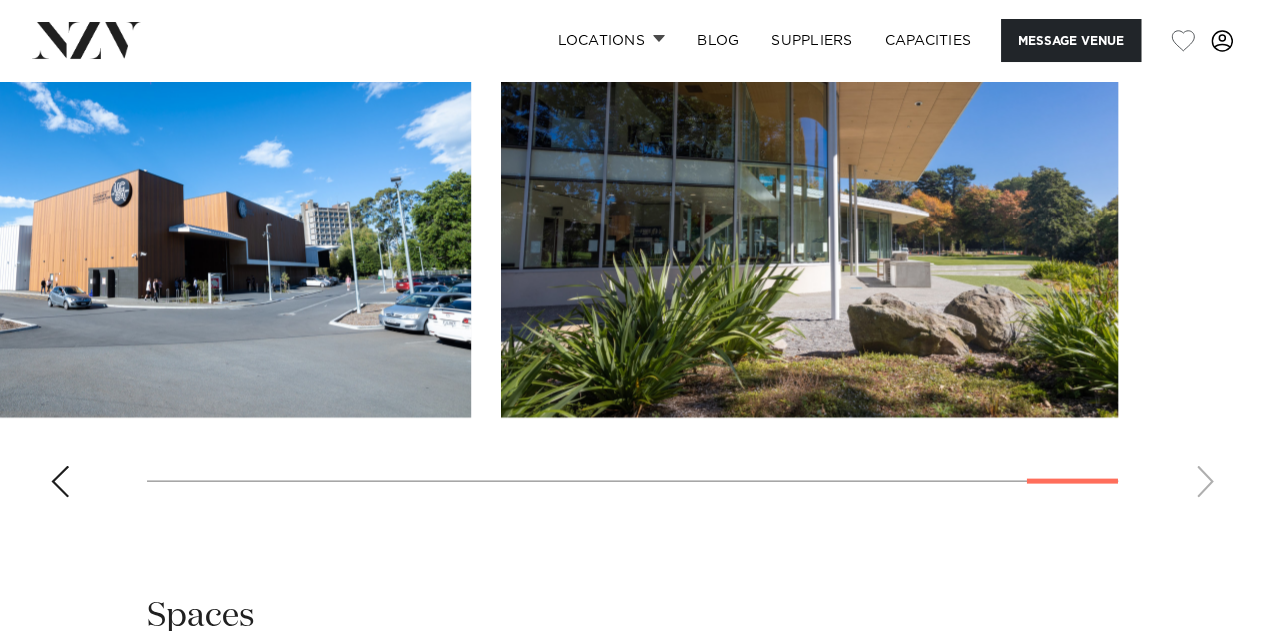 click at bounding box center [60, 481] 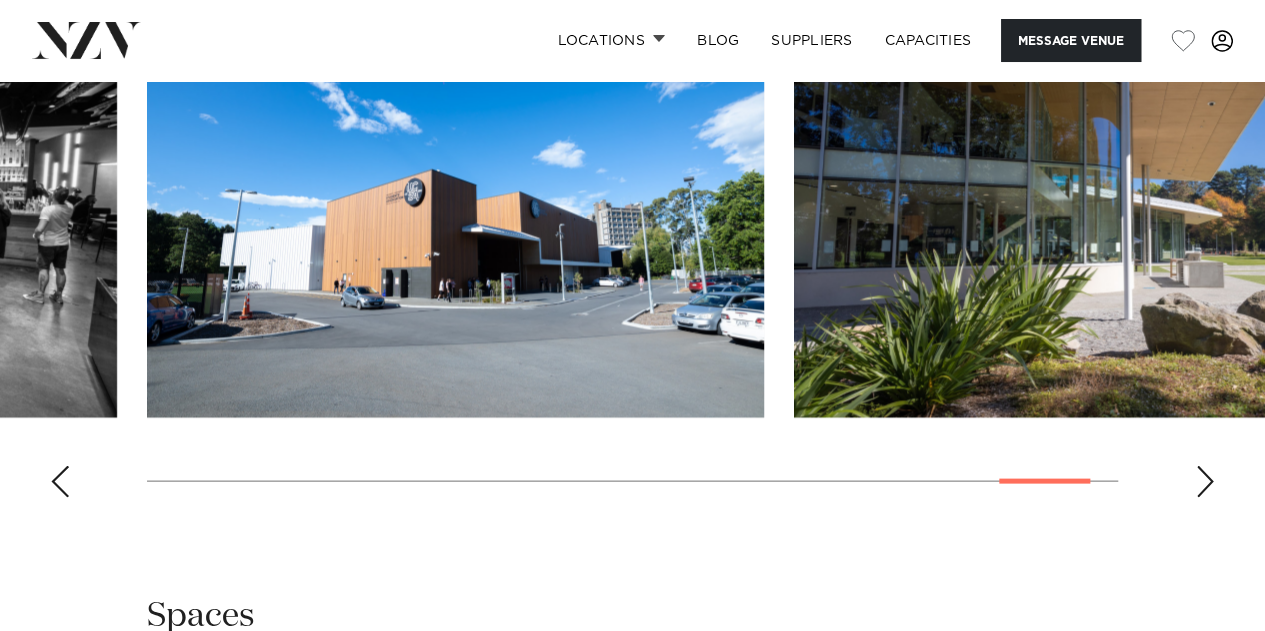 click at bounding box center [60, 481] 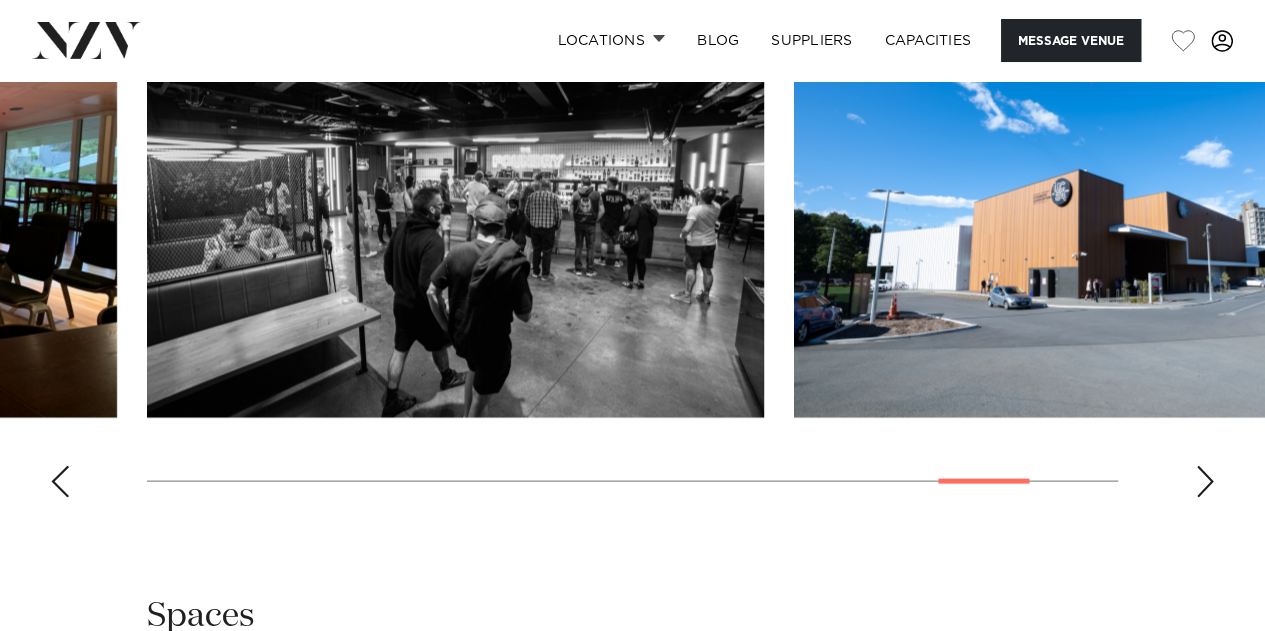 click at bounding box center [60, 481] 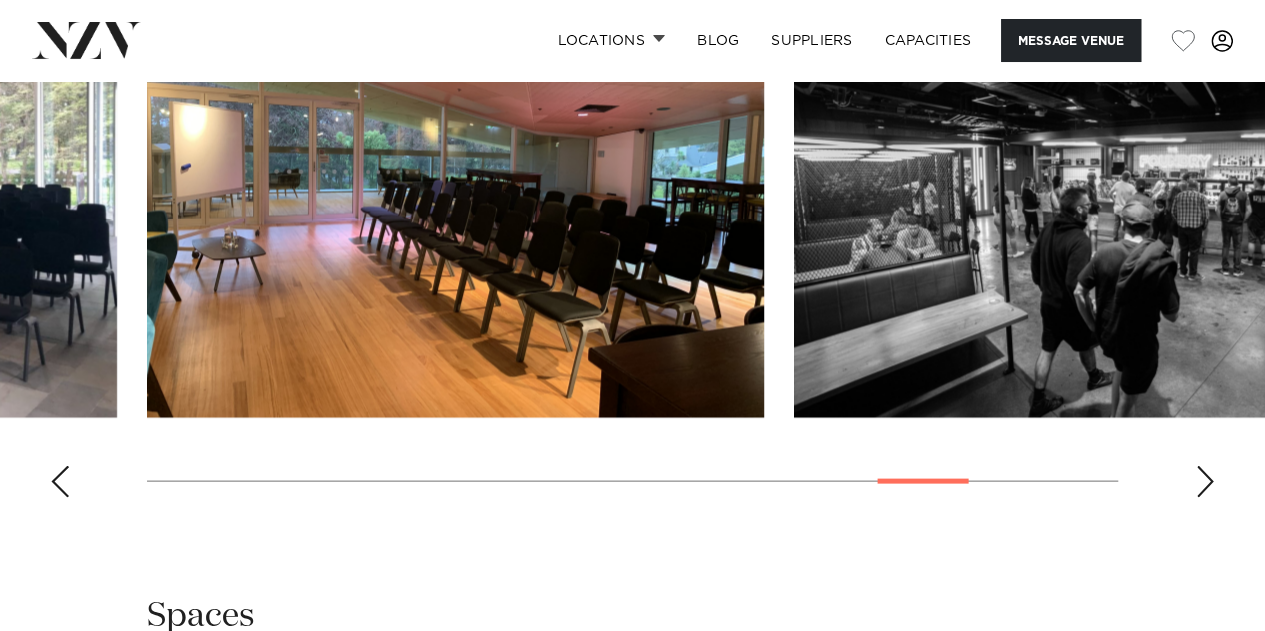 click at bounding box center (60, 481) 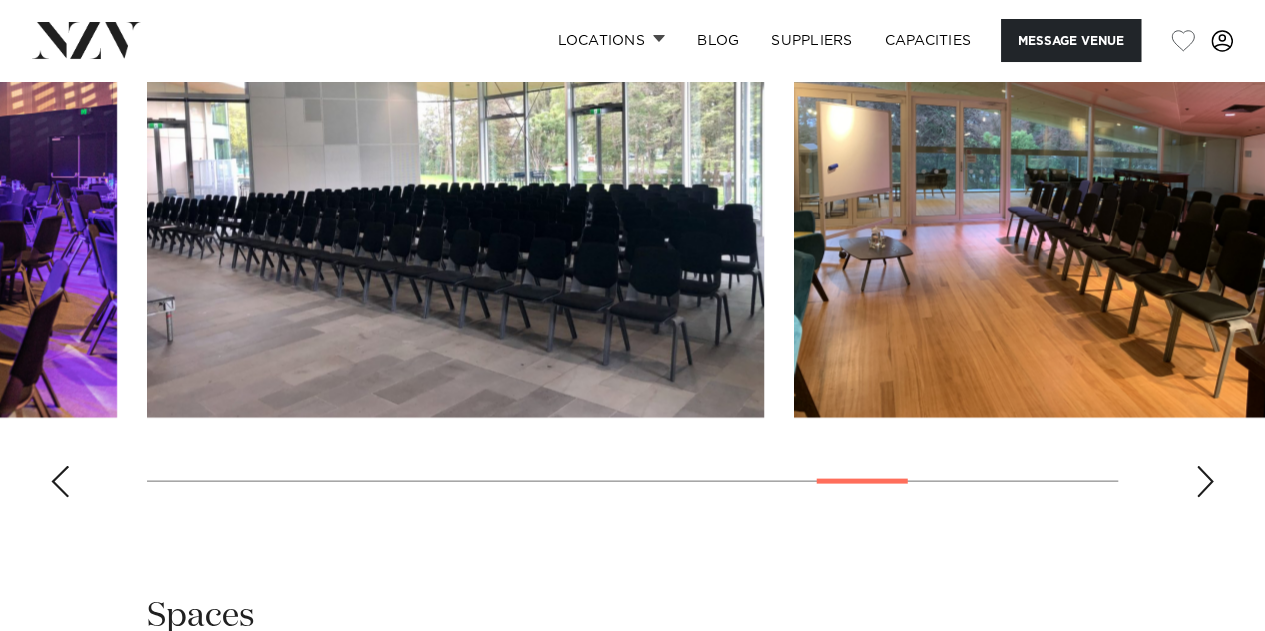 click at bounding box center (60, 481) 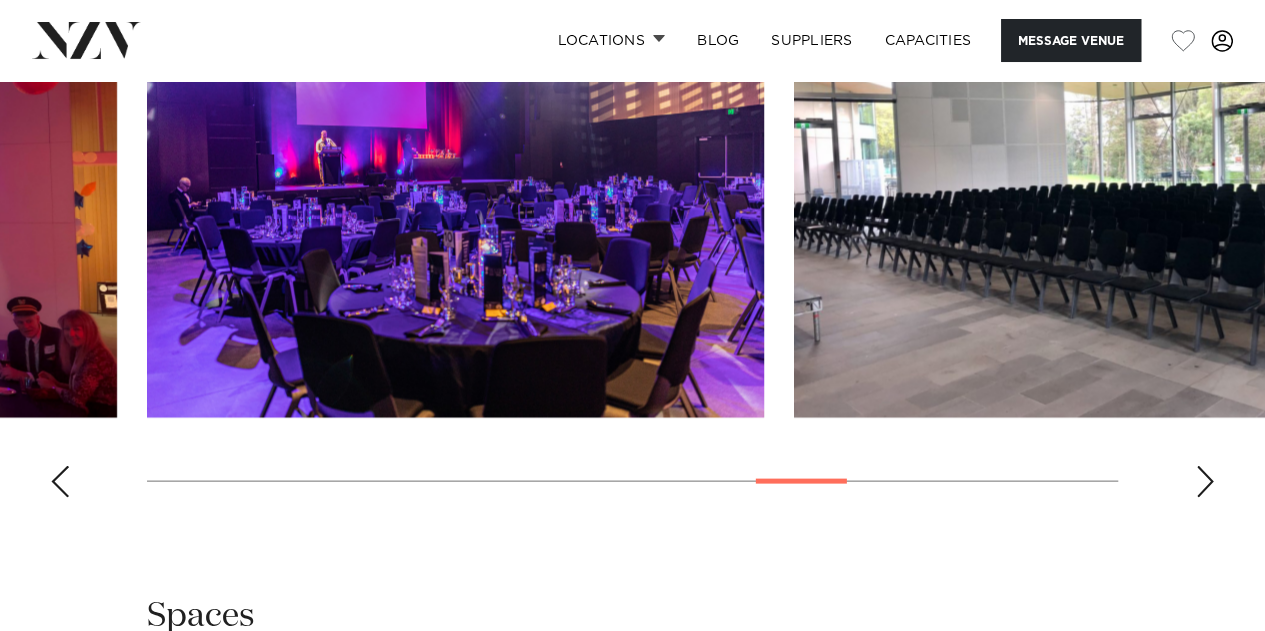 click at bounding box center (60, 481) 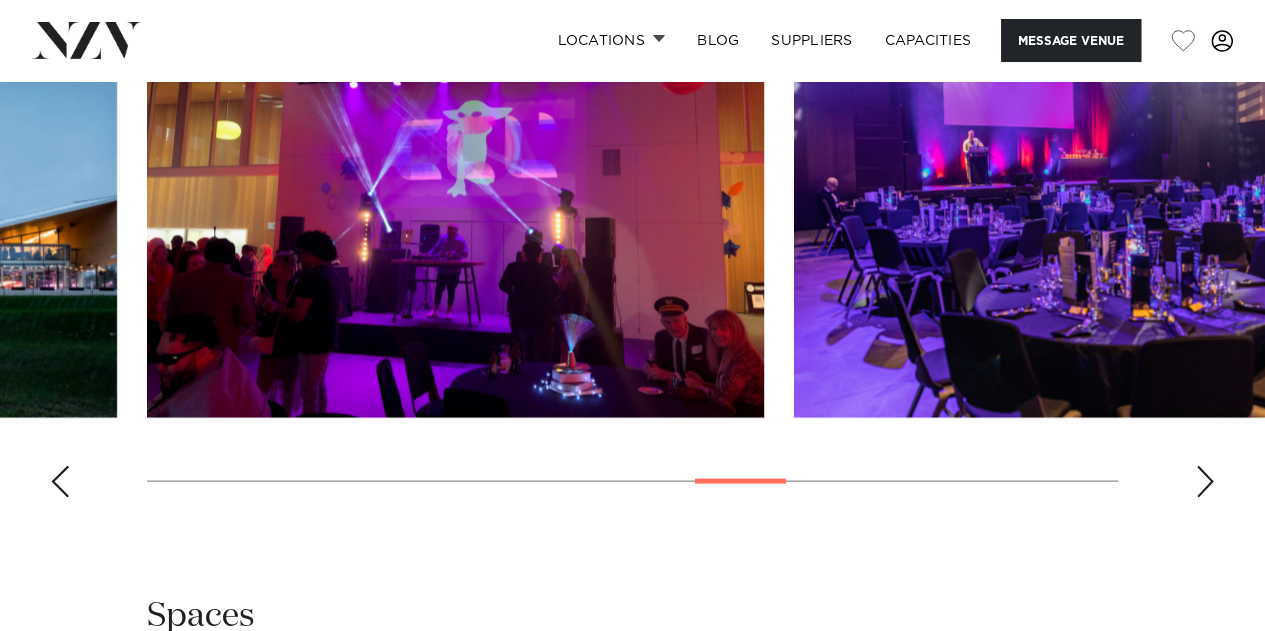 click at bounding box center (60, 481) 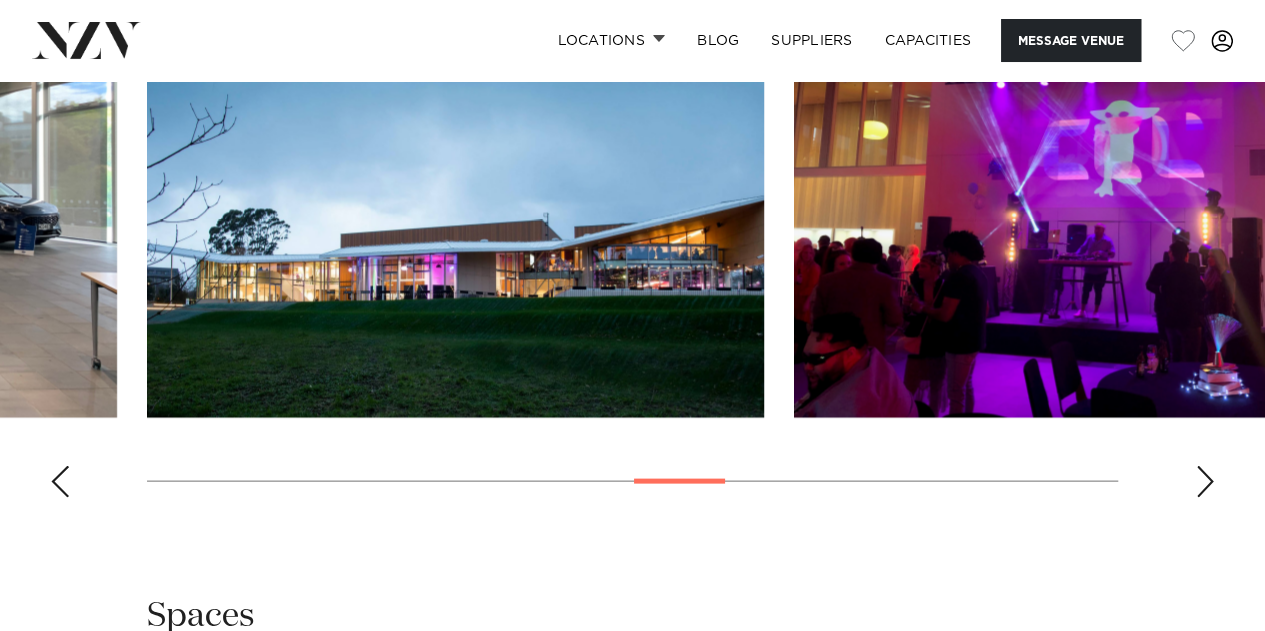click at bounding box center (60, 481) 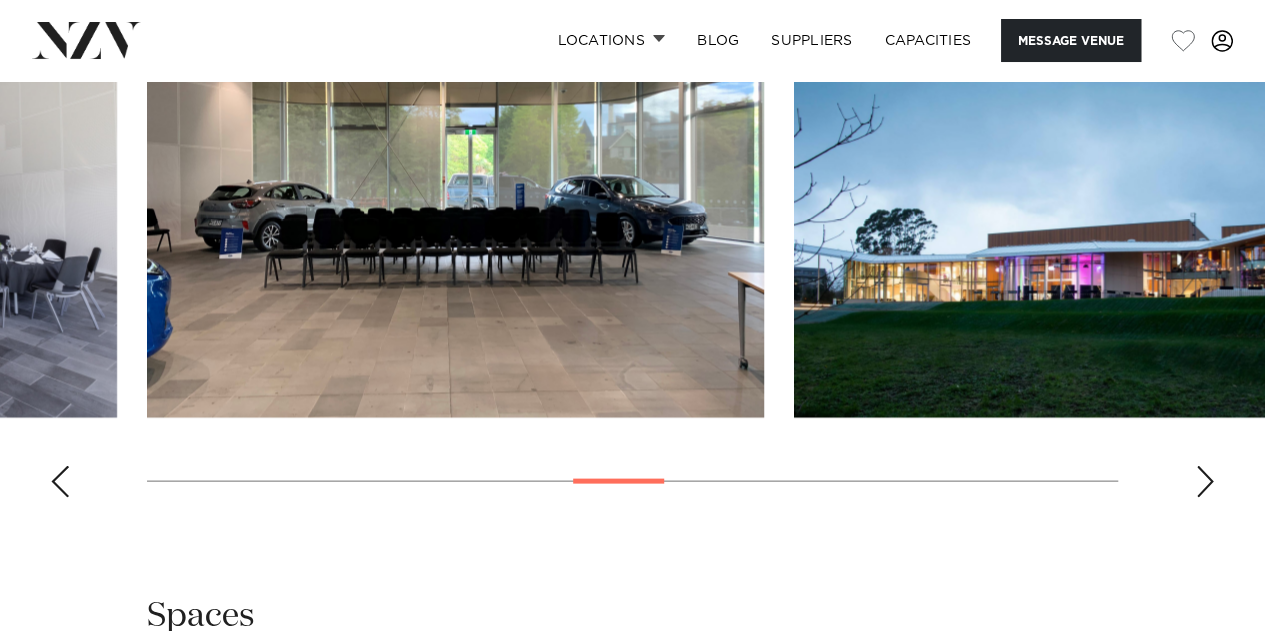 click at bounding box center [60, 481] 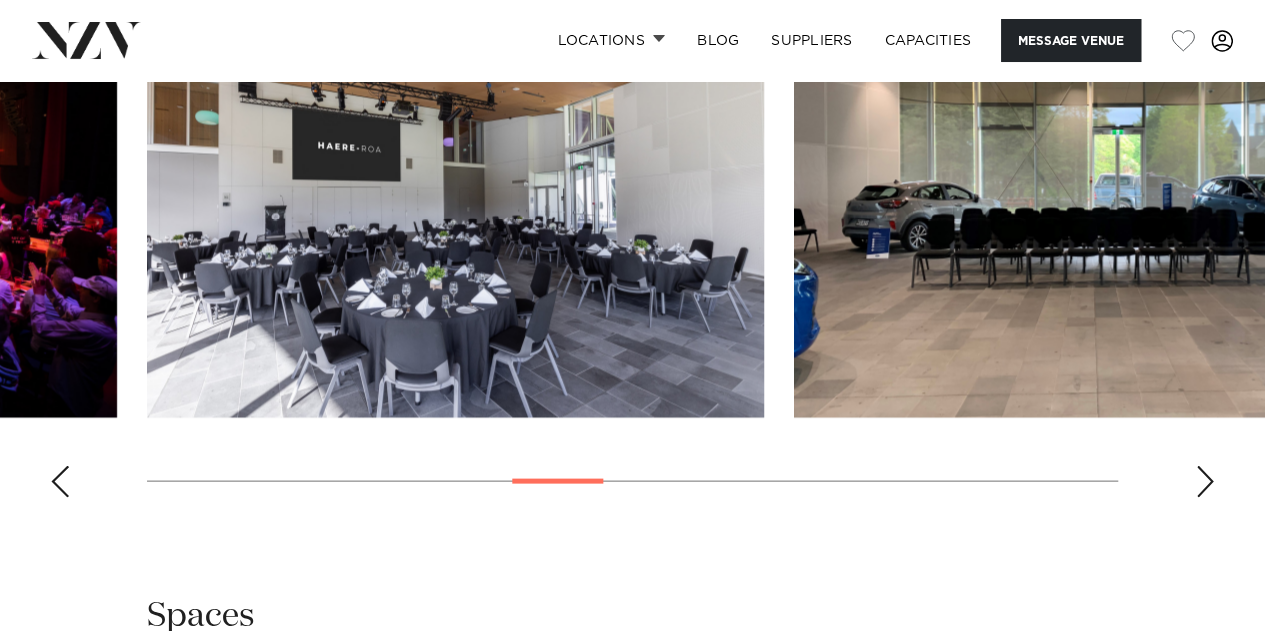 click at bounding box center [60, 481] 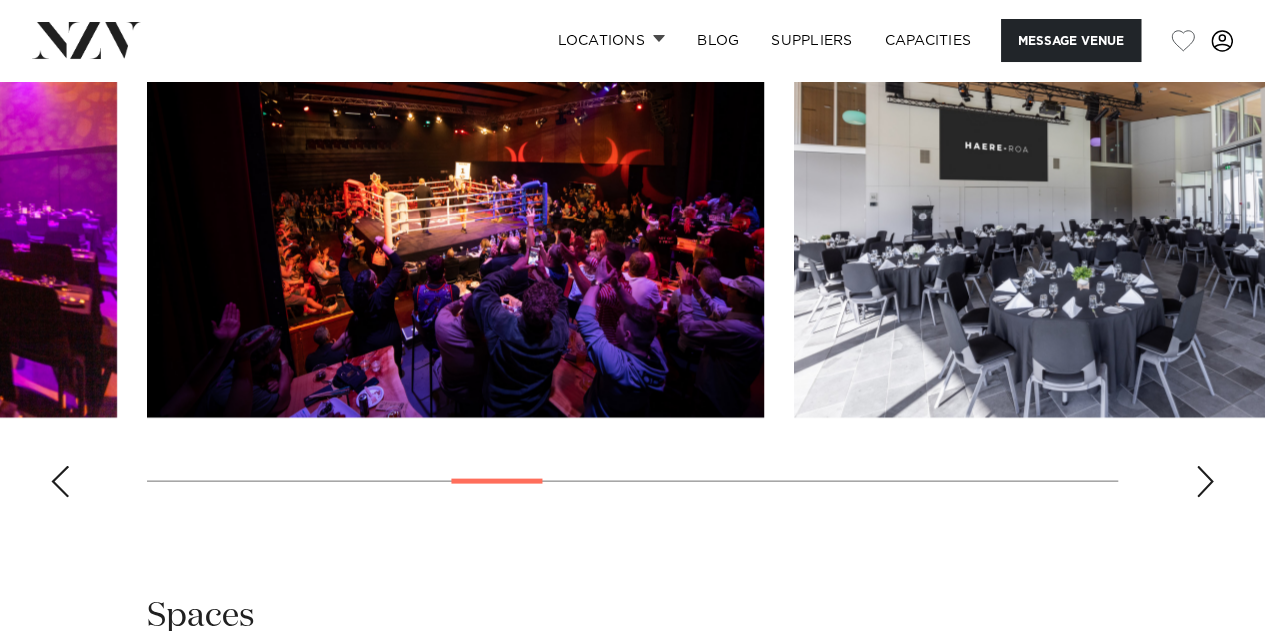 click at bounding box center (60, 481) 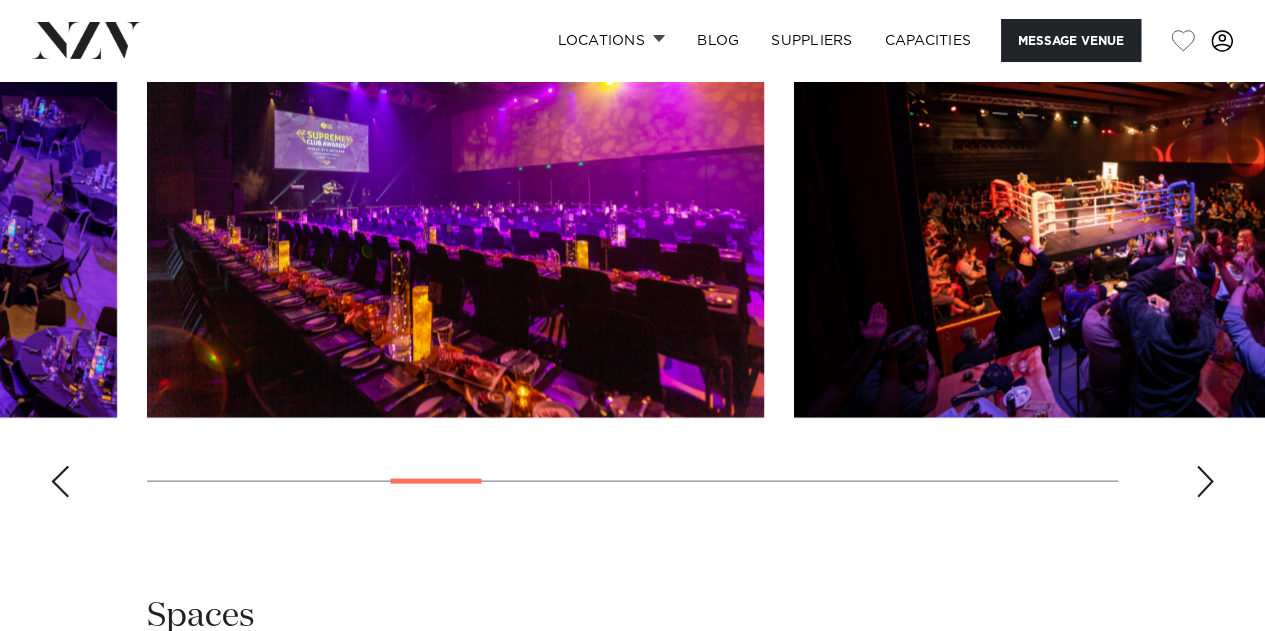 click at bounding box center (60, 481) 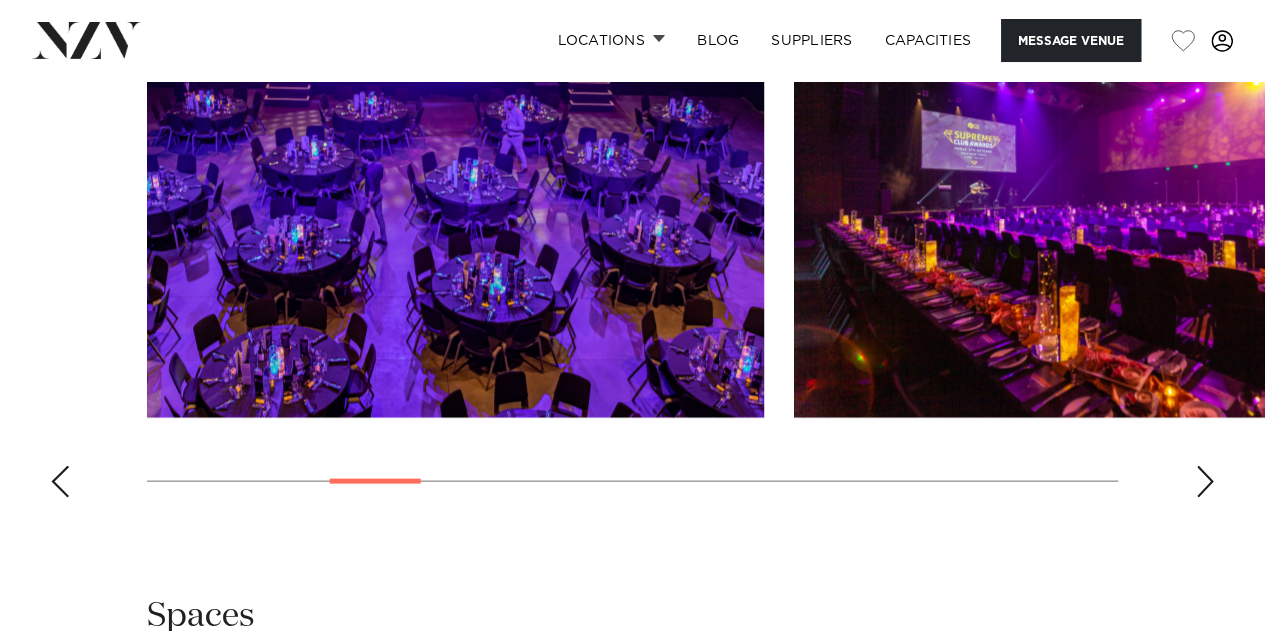 click at bounding box center (60, 481) 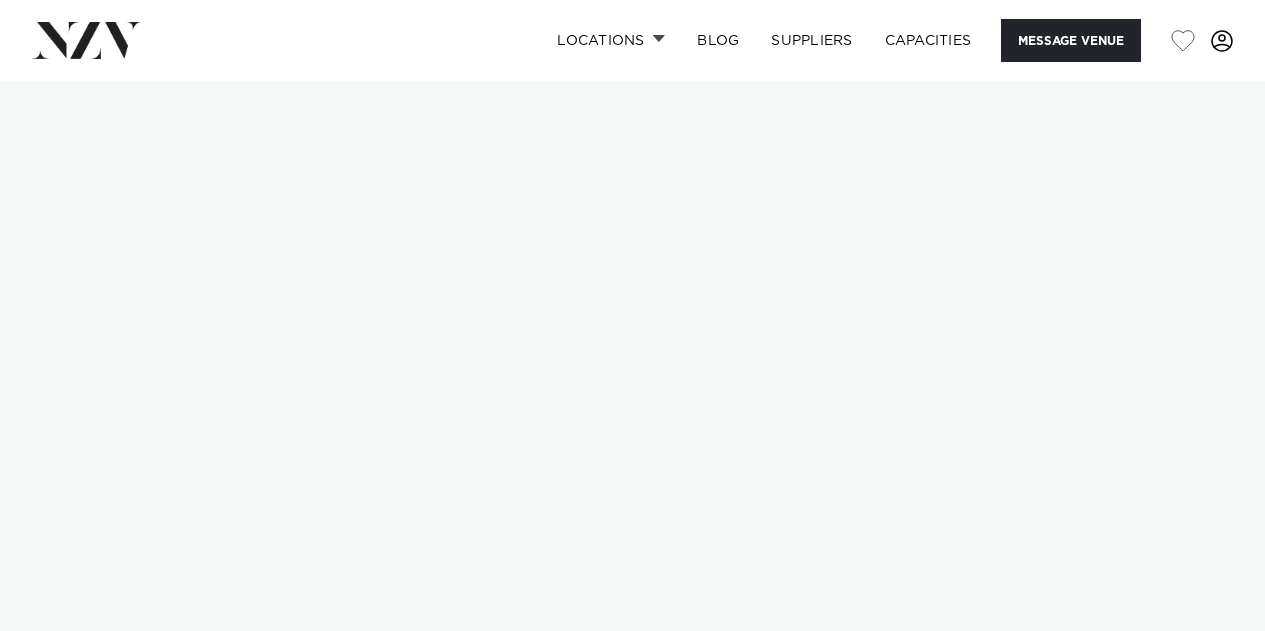 scroll, scrollTop: 0, scrollLeft: 0, axis: both 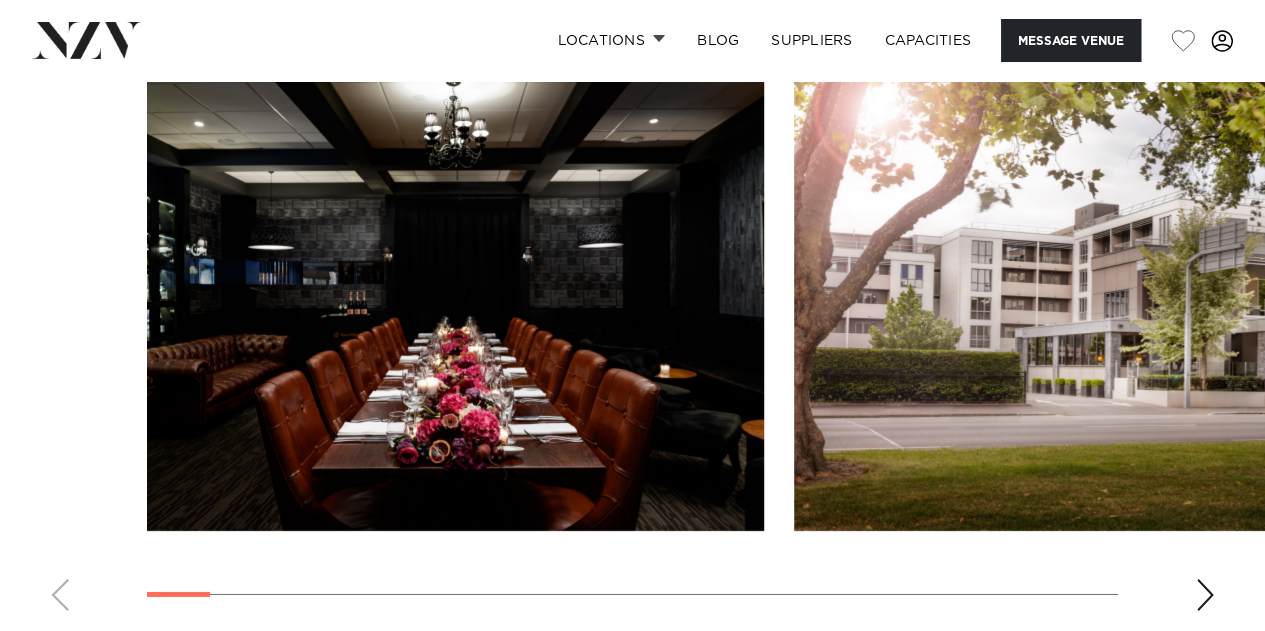 click at bounding box center [1205, 595] 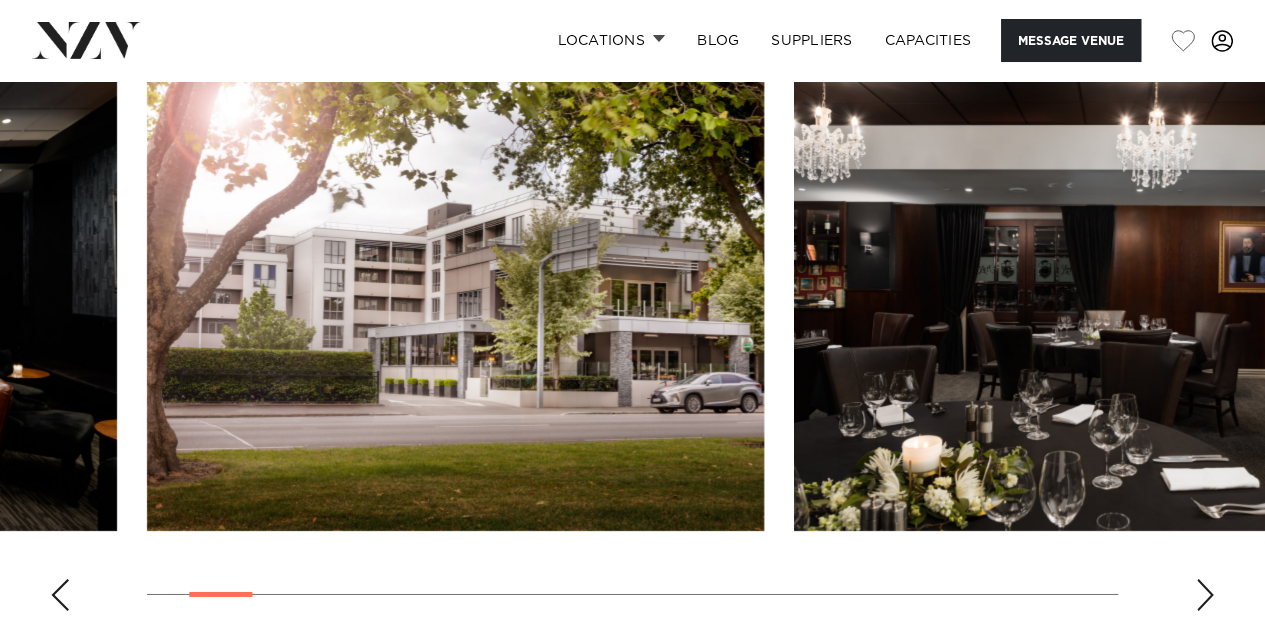 click at bounding box center [1205, 595] 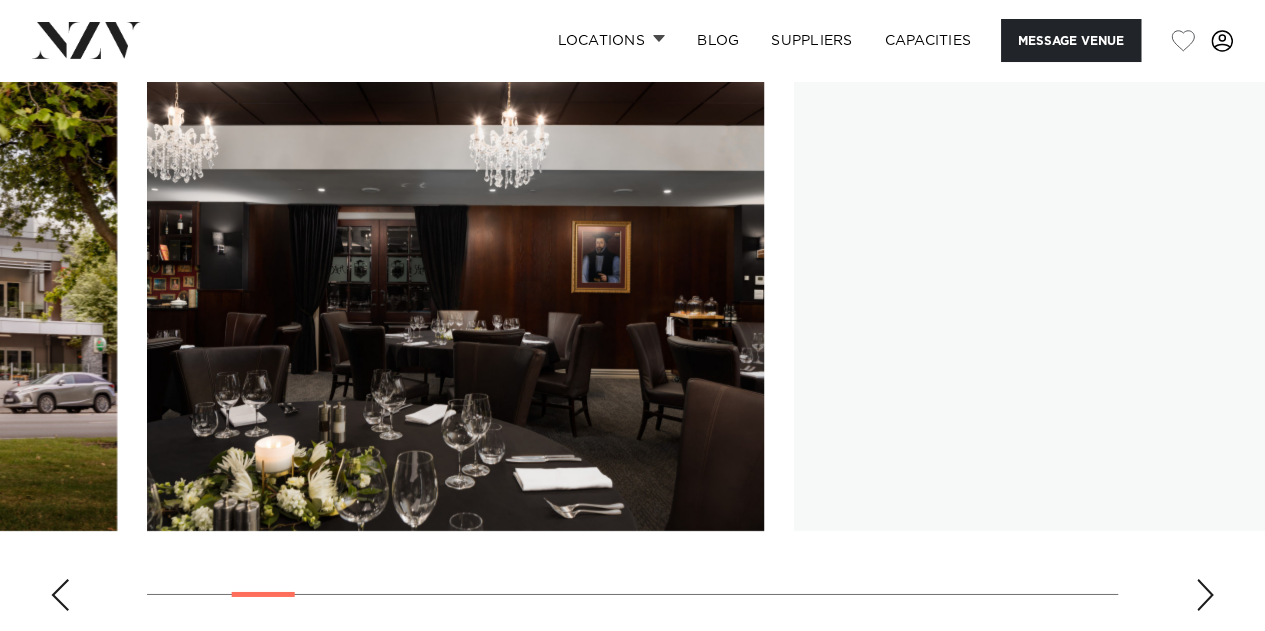 click at bounding box center [1205, 595] 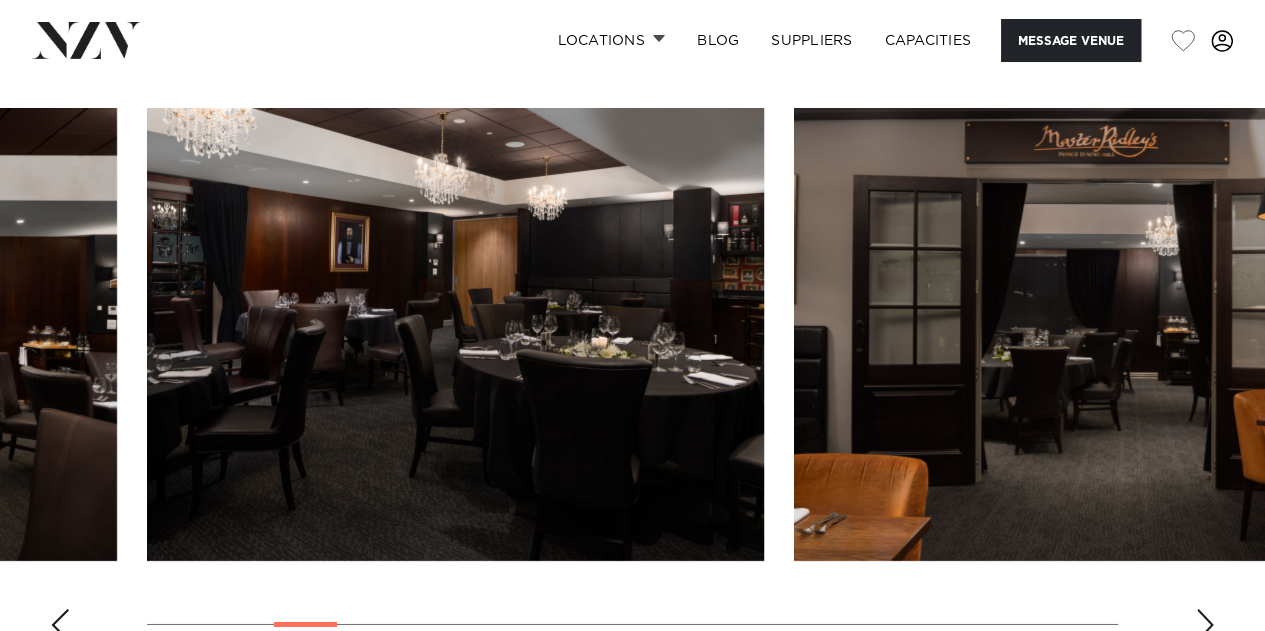 scroll, scrollTop: 3013, scrollLeft: 0, axis: vertical 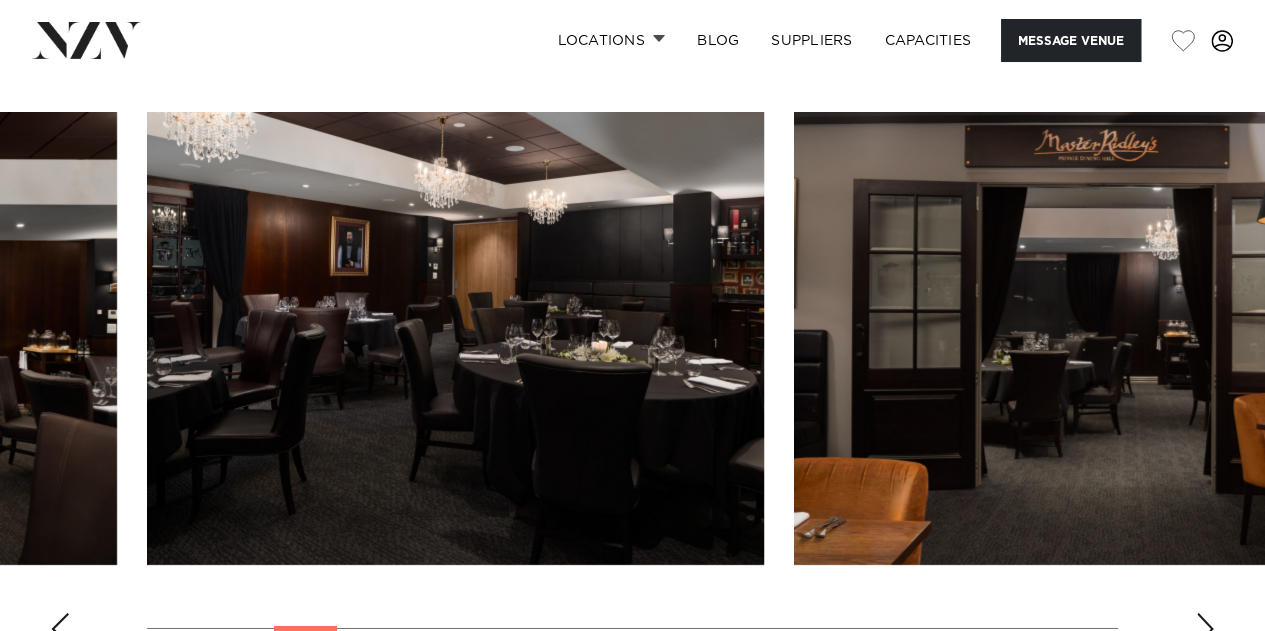 click at bounding box center (1205, 629) 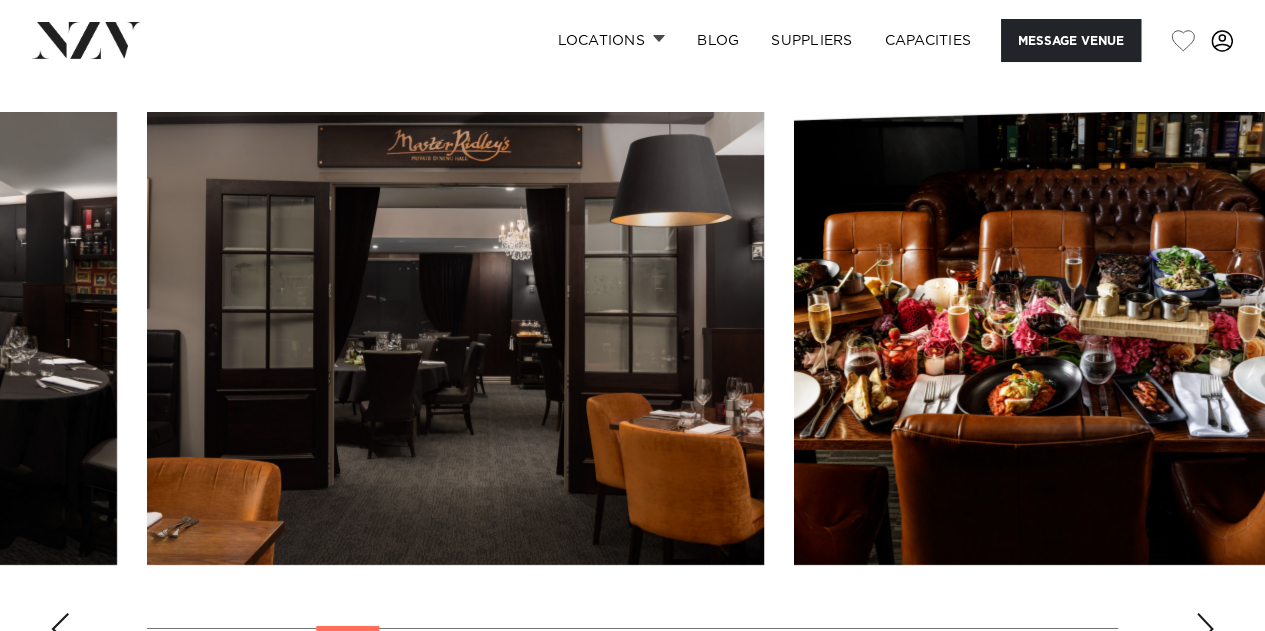 click at bounding box center [1205, 629] 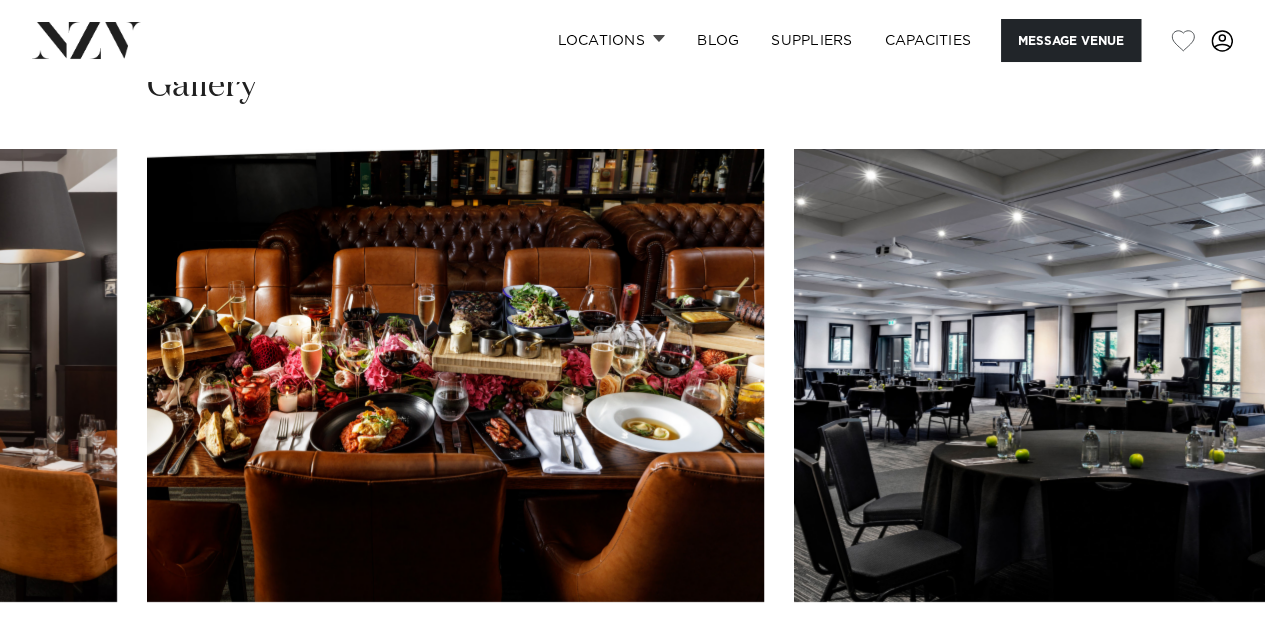 scroll, scrollTop: 2973, scrollLeft: 0, axis: vertical 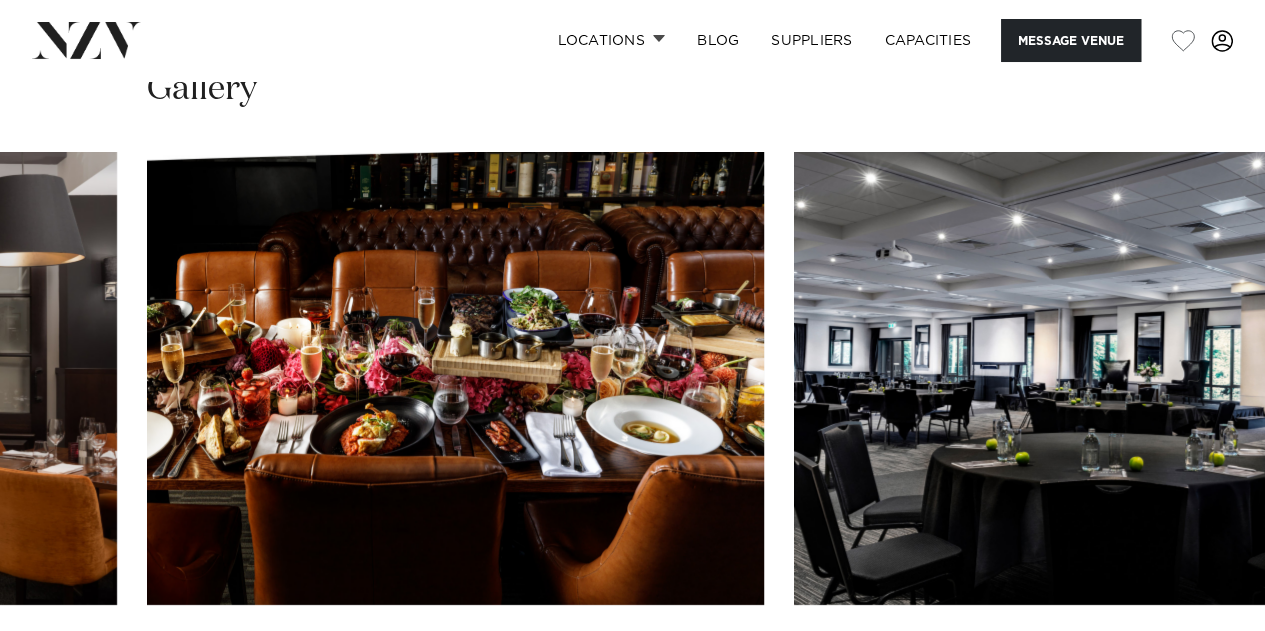 click at bounding box center [1205, 669] 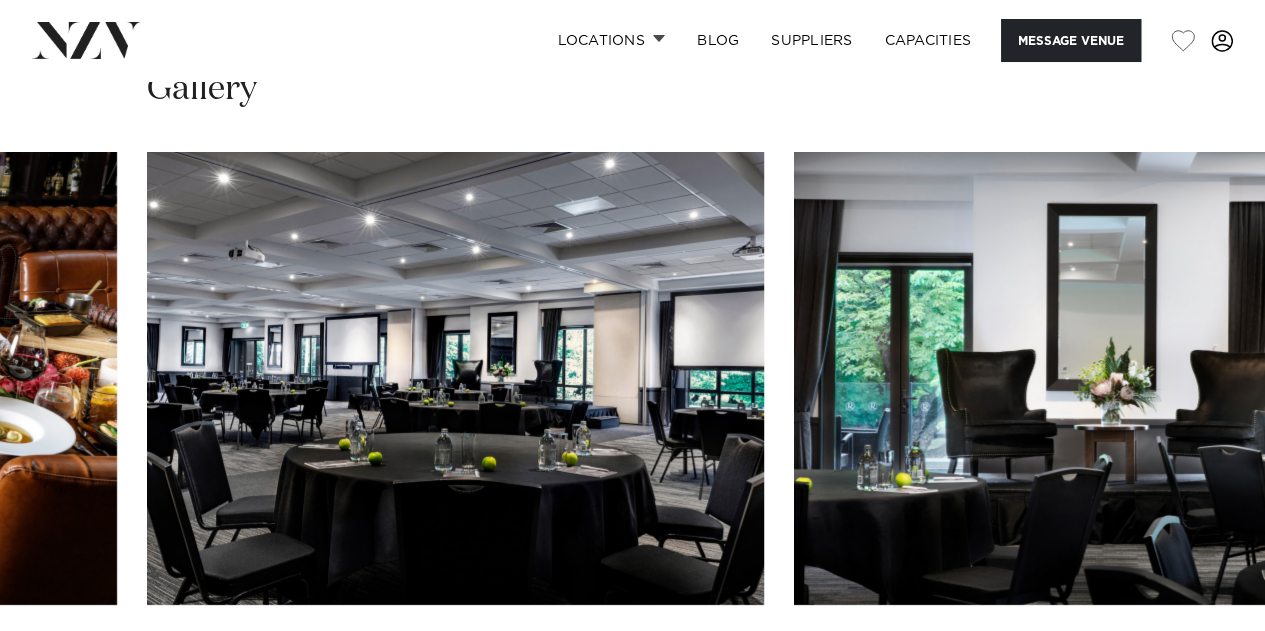 click at bounding box center [1205, 669] 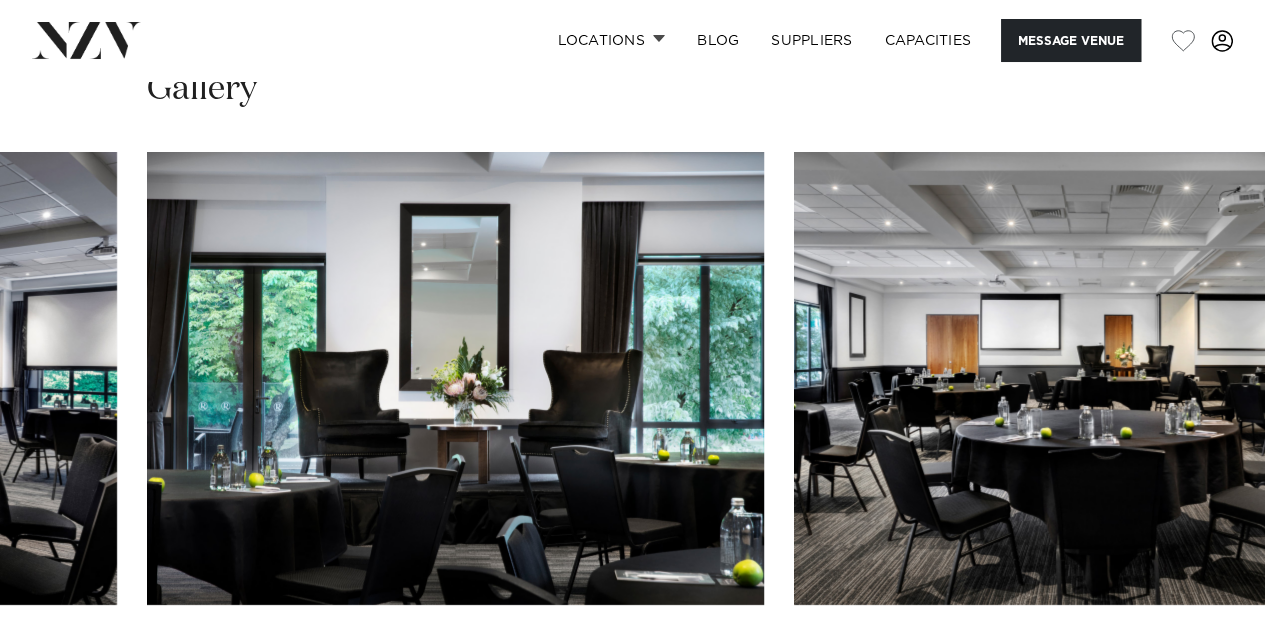 click at bounding box center (1205, 669) 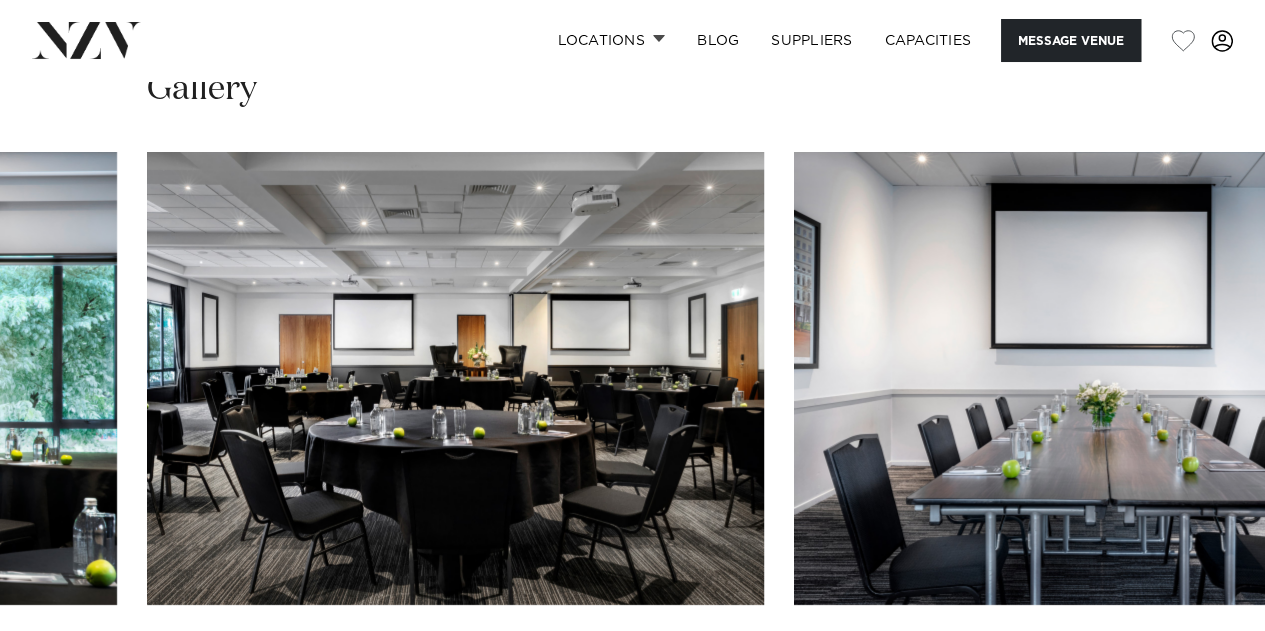 click at bounding box center [1205, 669] 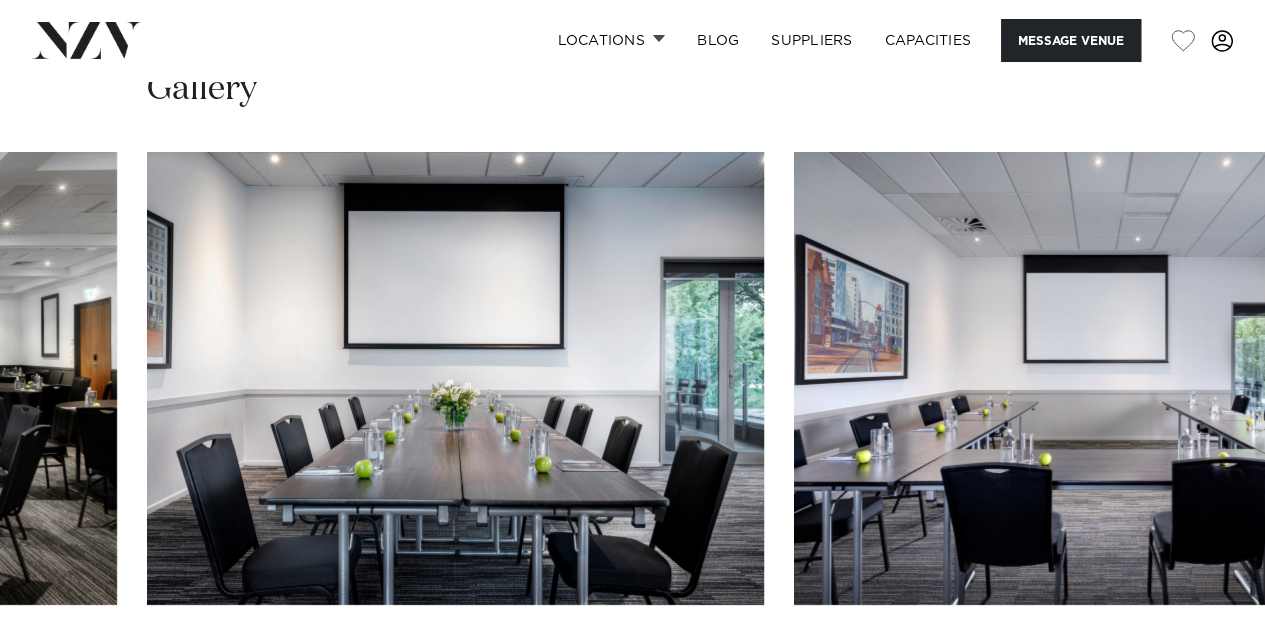 click at bounding box center (1205, 669) 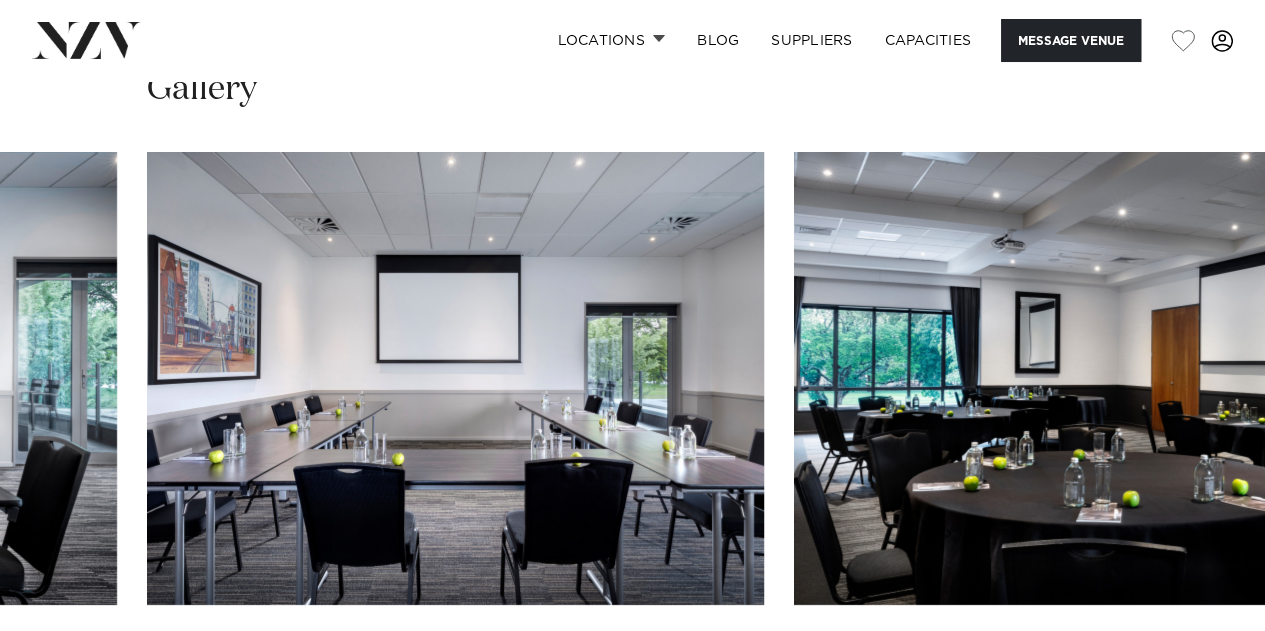 click at bounding box center [1205, 669] 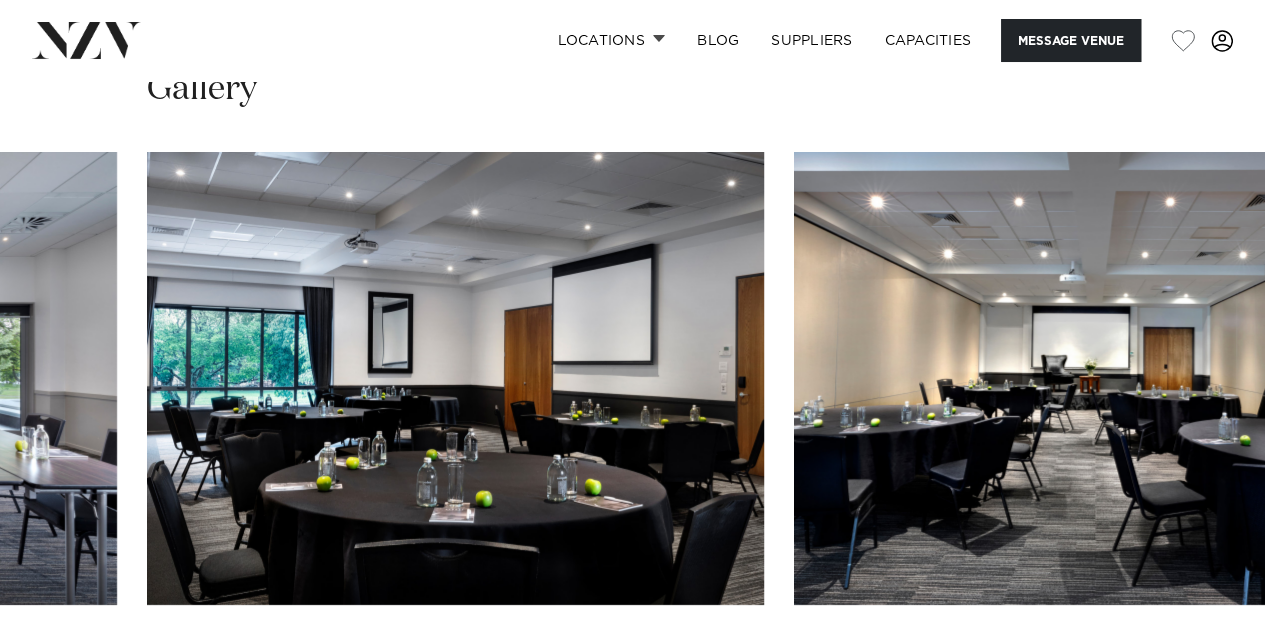 click at bounding box center (1205, 669) 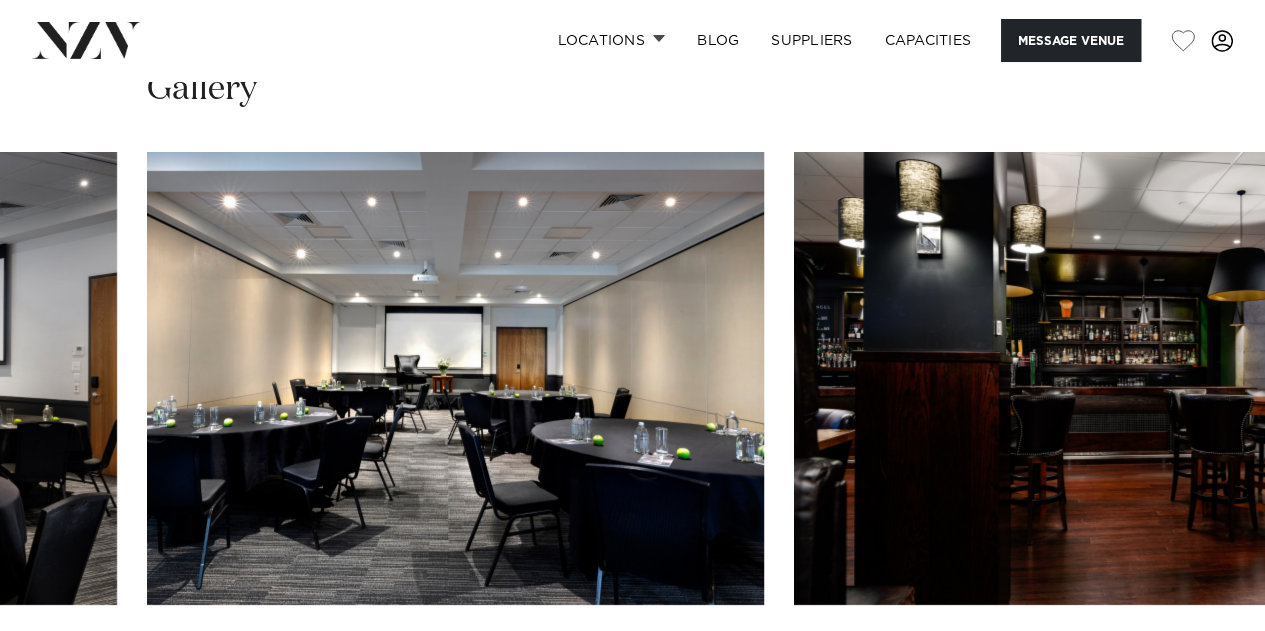 click at bounding box center [1205, 669] 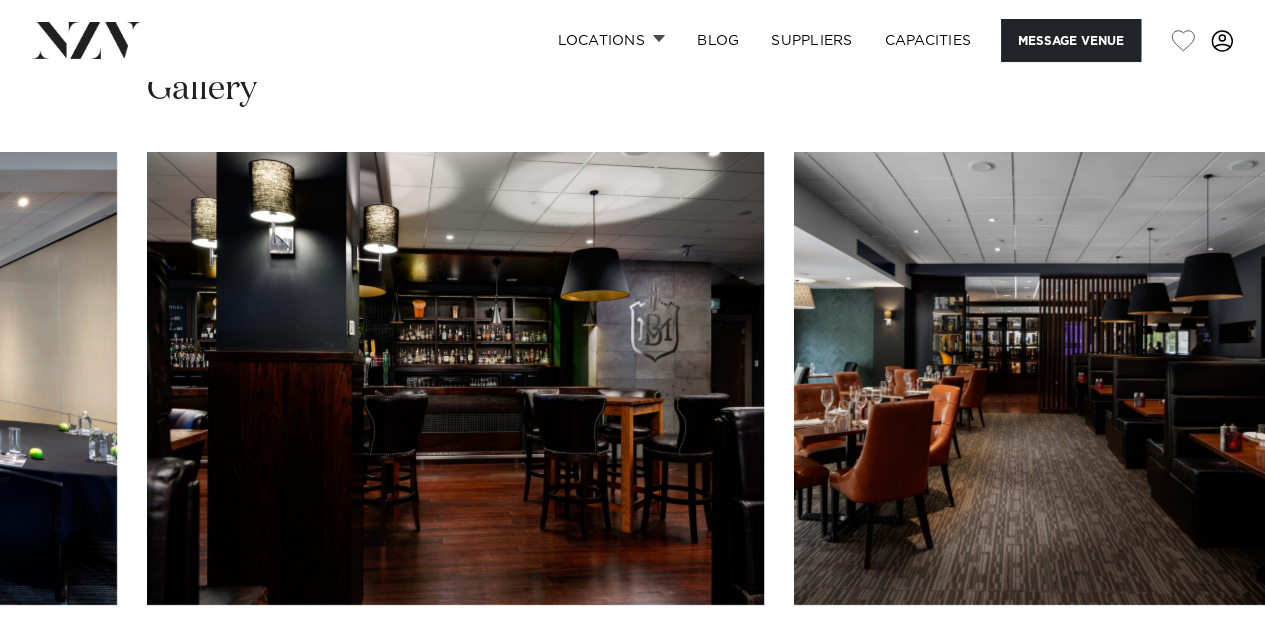 click at bounding box center (1205, 669) 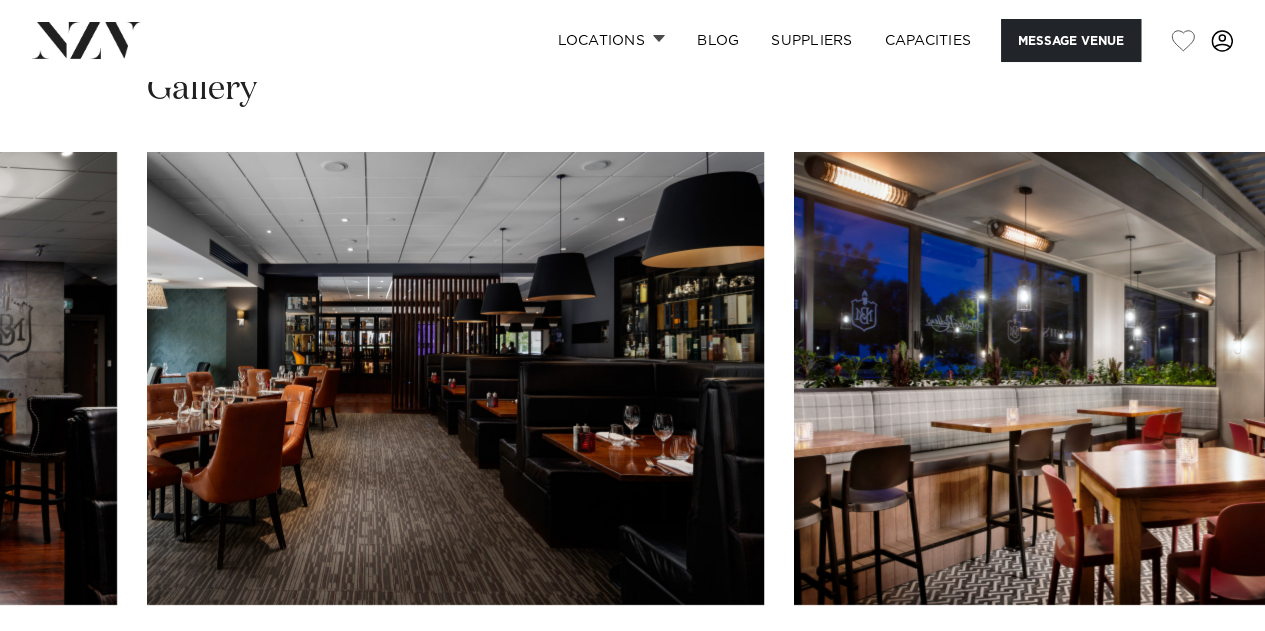 click at bounding box center (1205, 669) 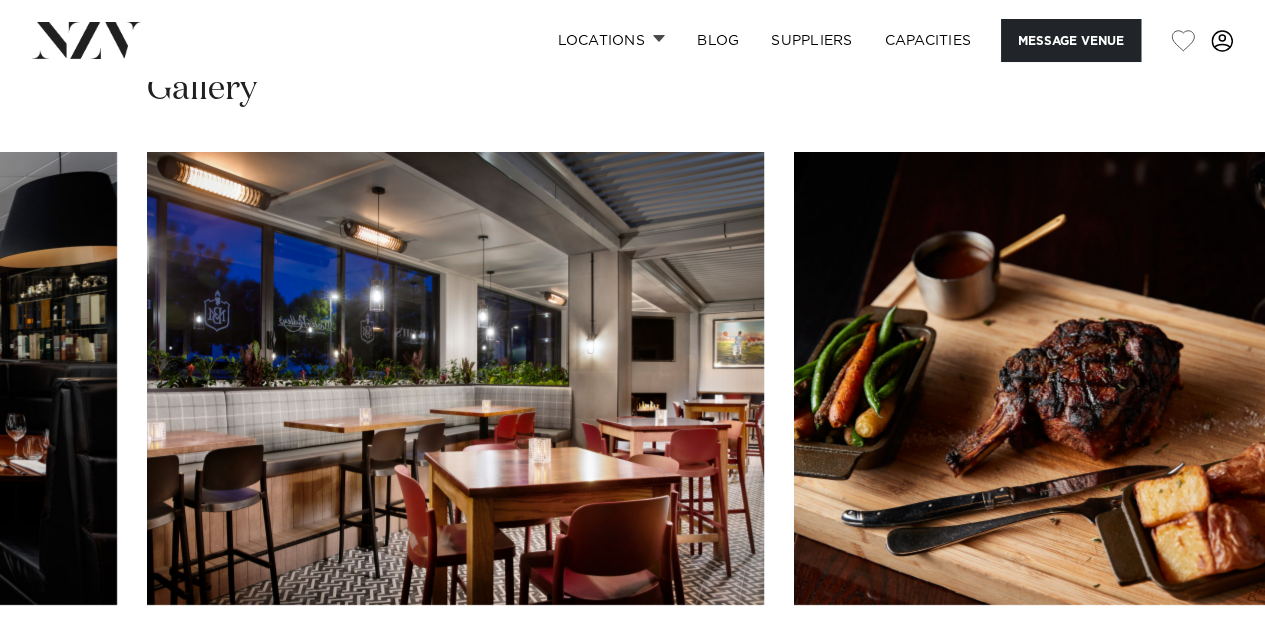 click at bounding box center [1205, 669] 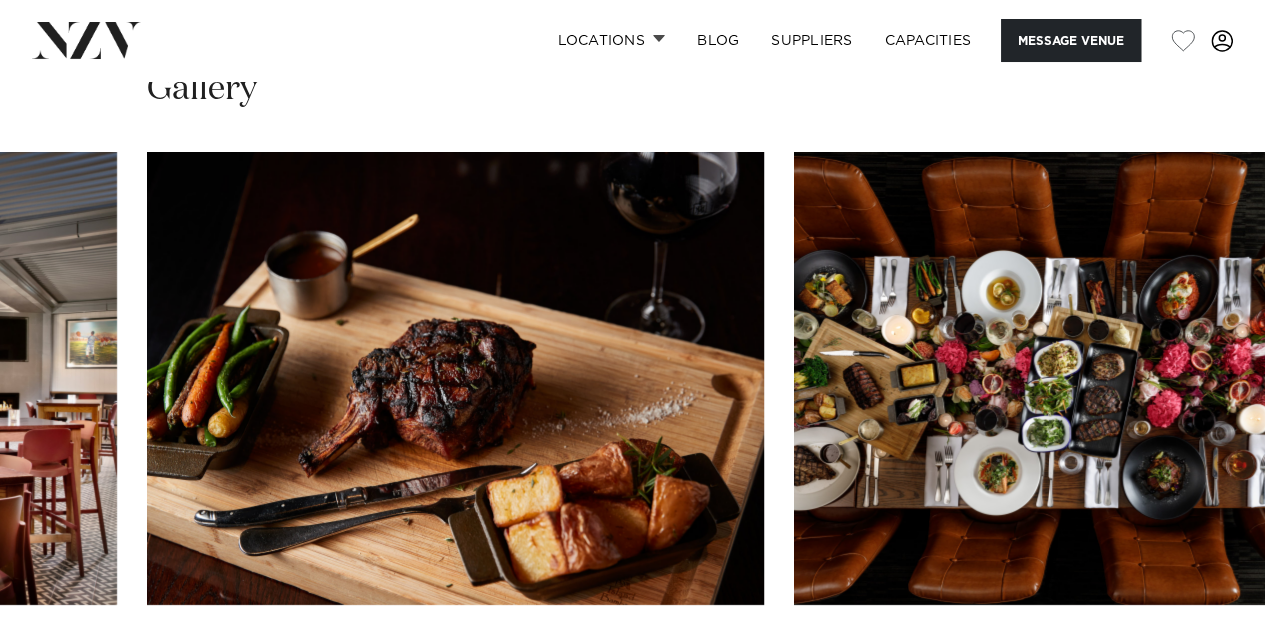 click at bounding box center (1205, 669) 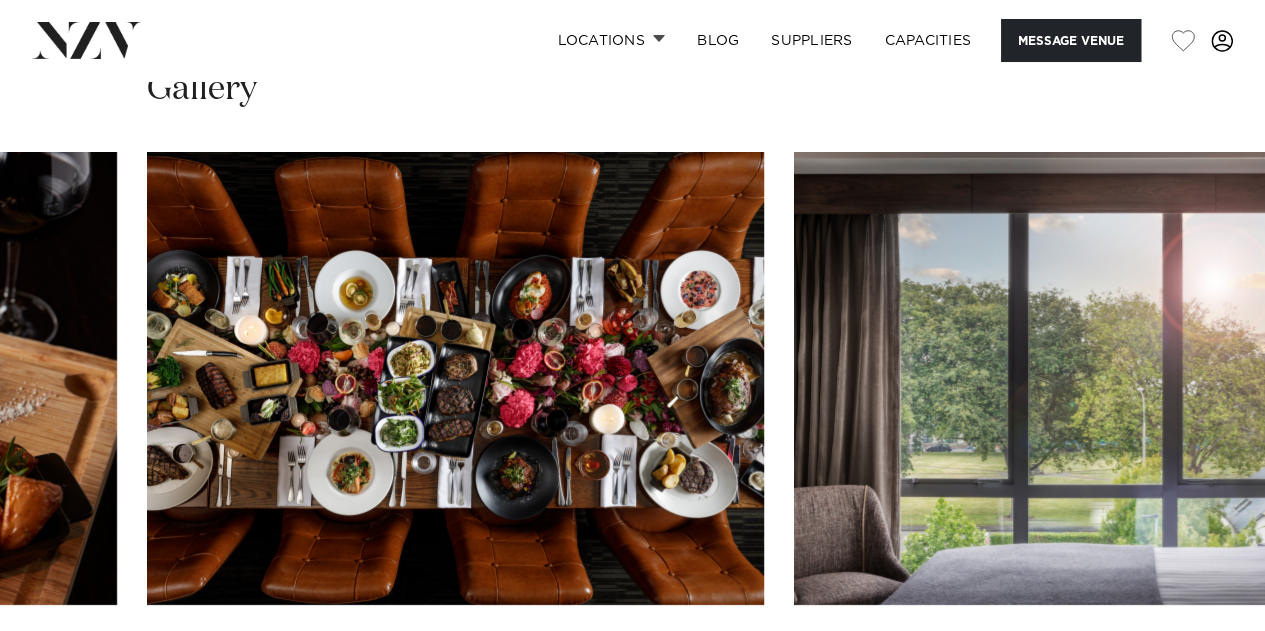 click at bounding box center (1205, 669) 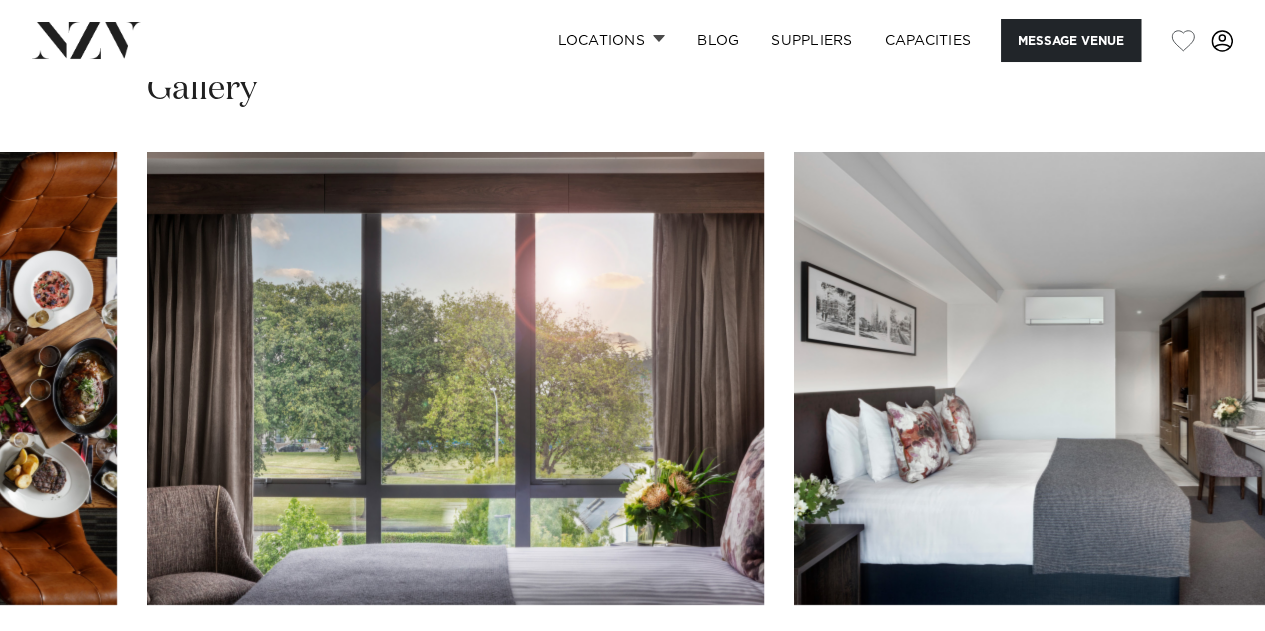 click at bounding box center (1205, 669) 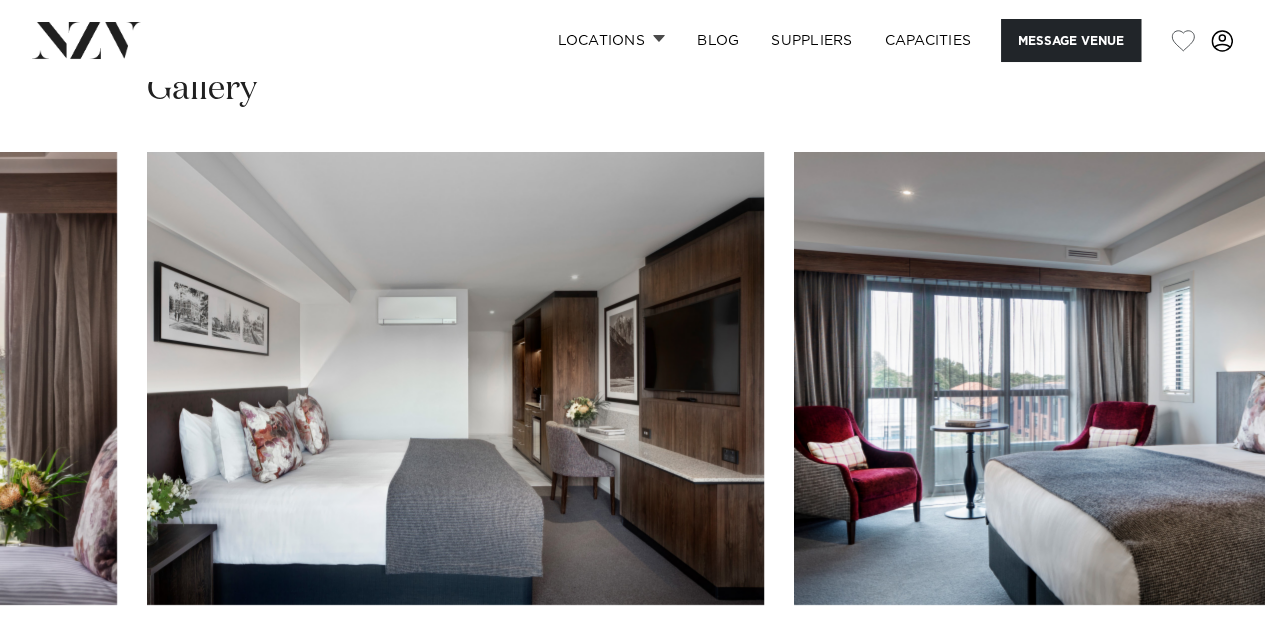 click at bounding box center (1205, 669) 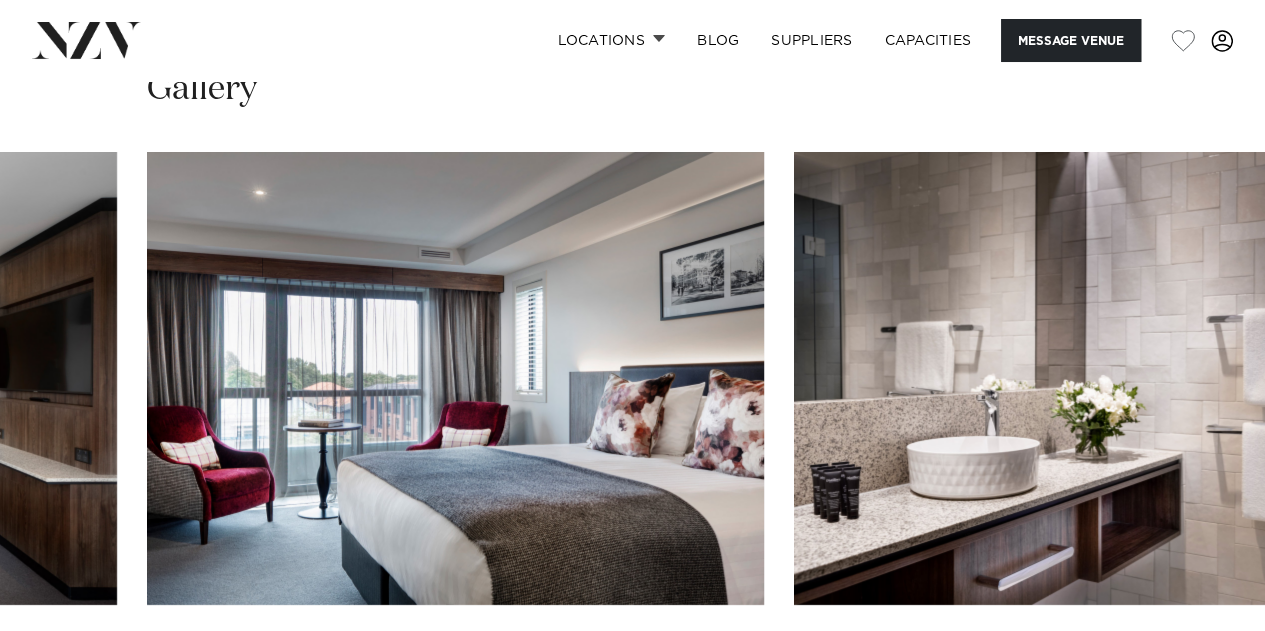 click at bounding box center [1205, 669] 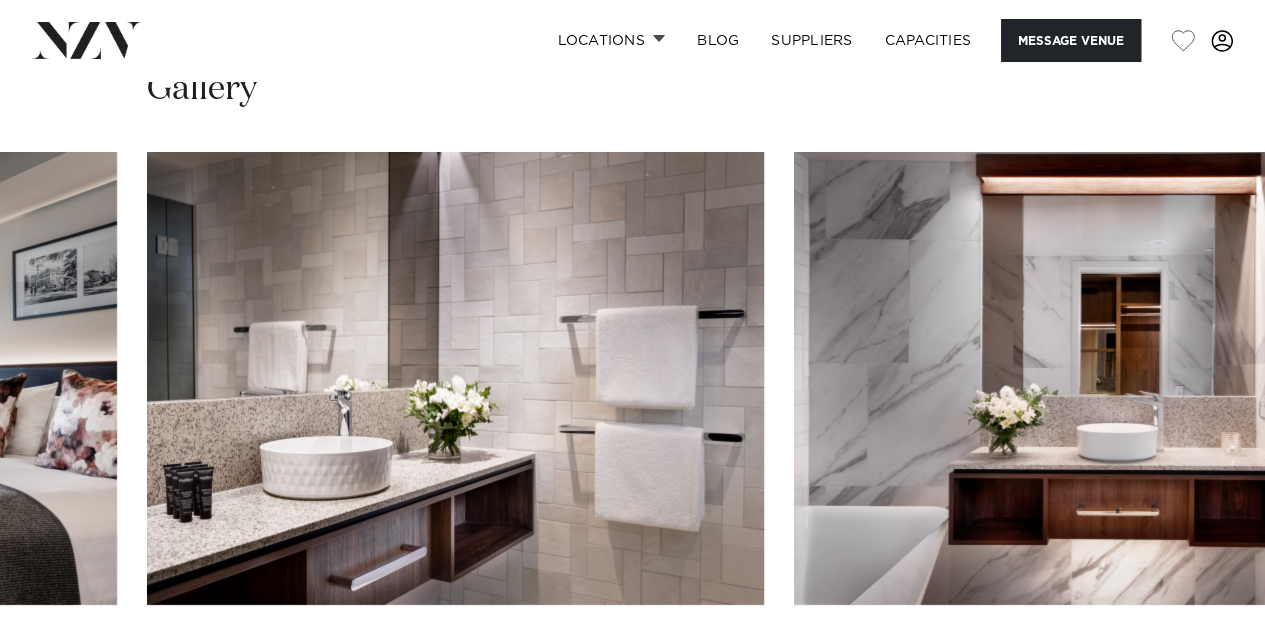 click at bounding box center (1205, 669) 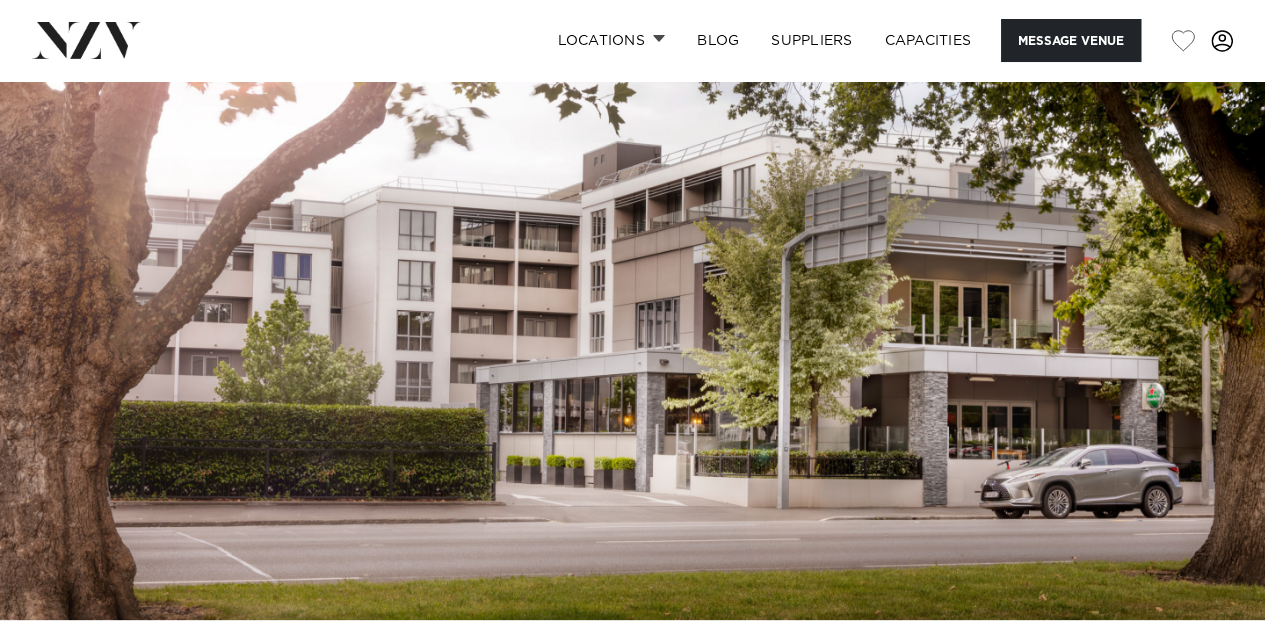 scroll, scrollTop: 0, scrollLeft: 0, axis: both 